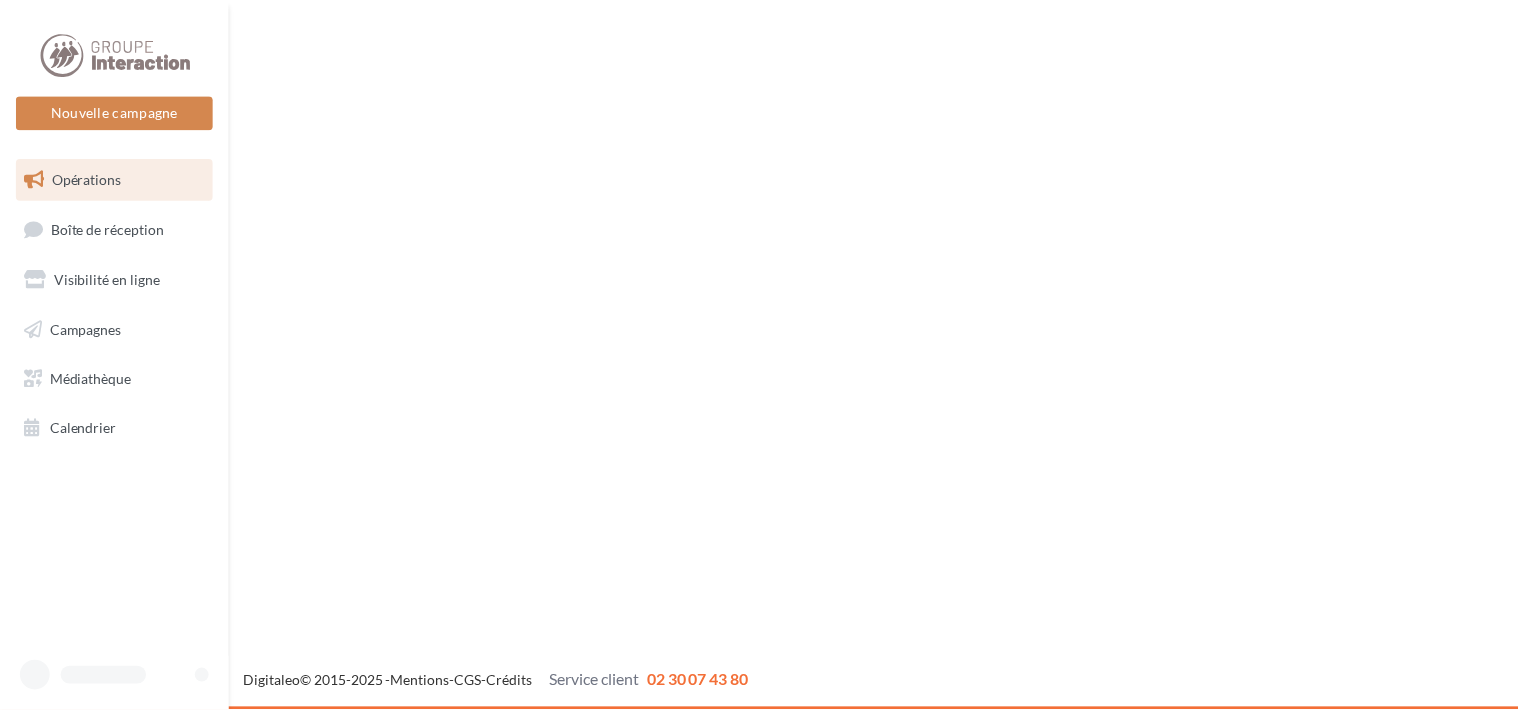 scroll, scrollTop: 0, scrollLeft: 0, axis: both 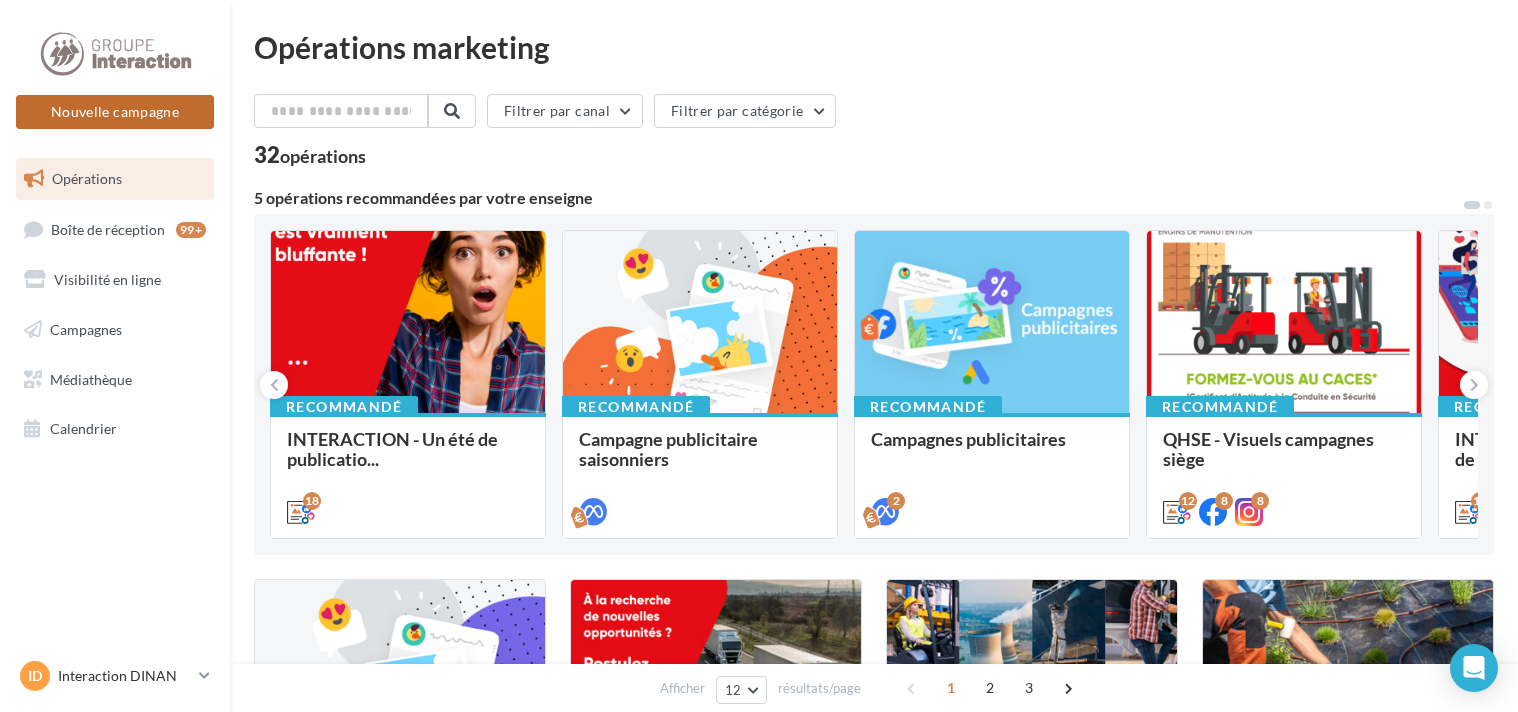 click on "Nouvelle campagne" at bounding box center [115, 112] 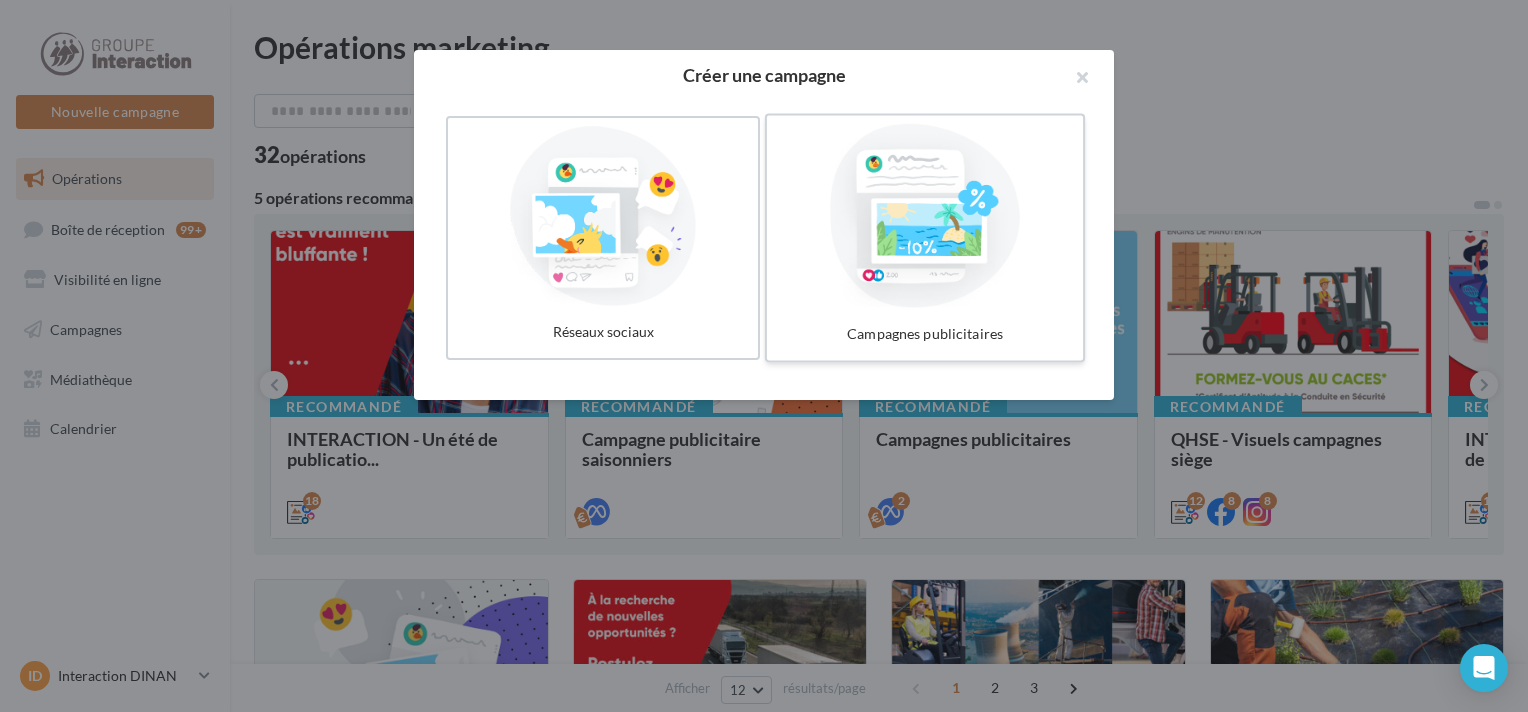click at bounding box center (925, 216) 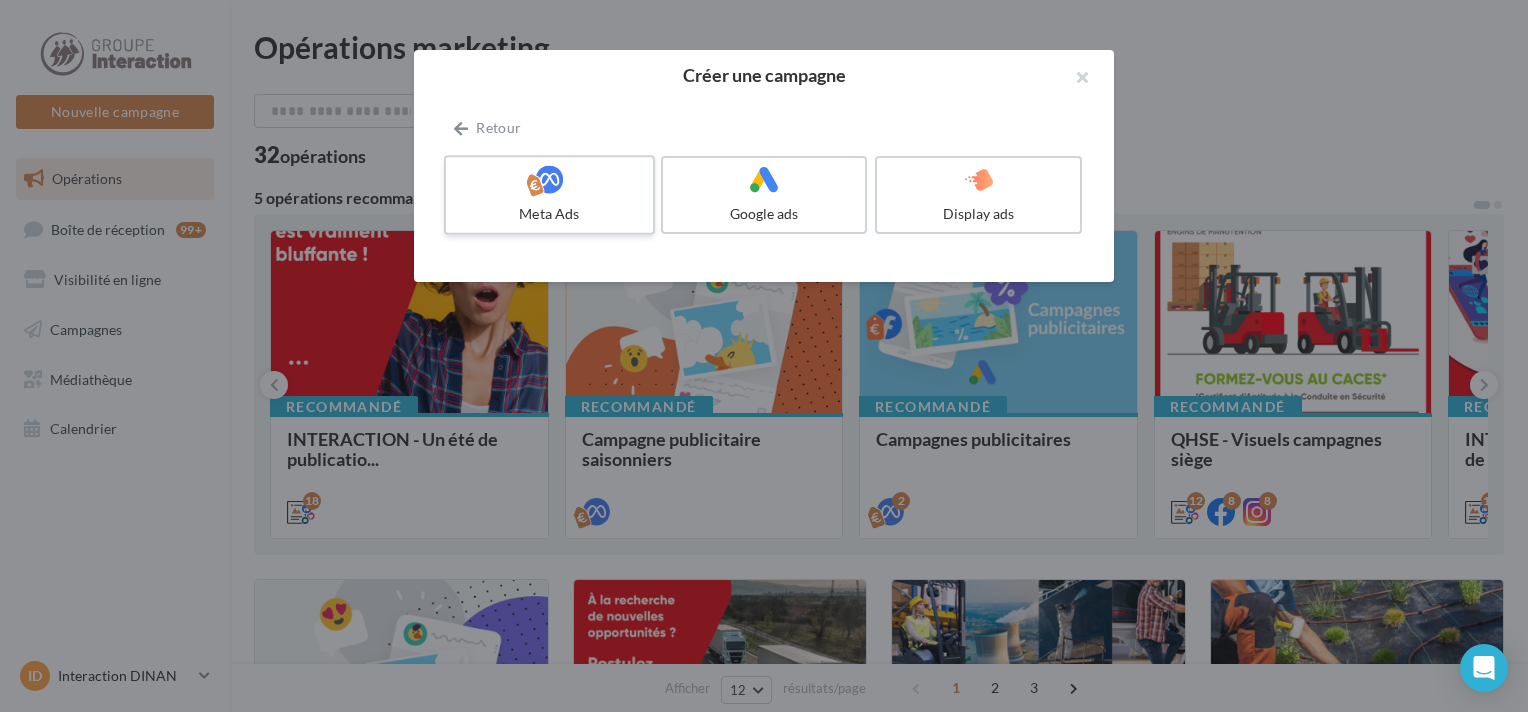 click on "Meta Ads" at bounding box center (549, 195) 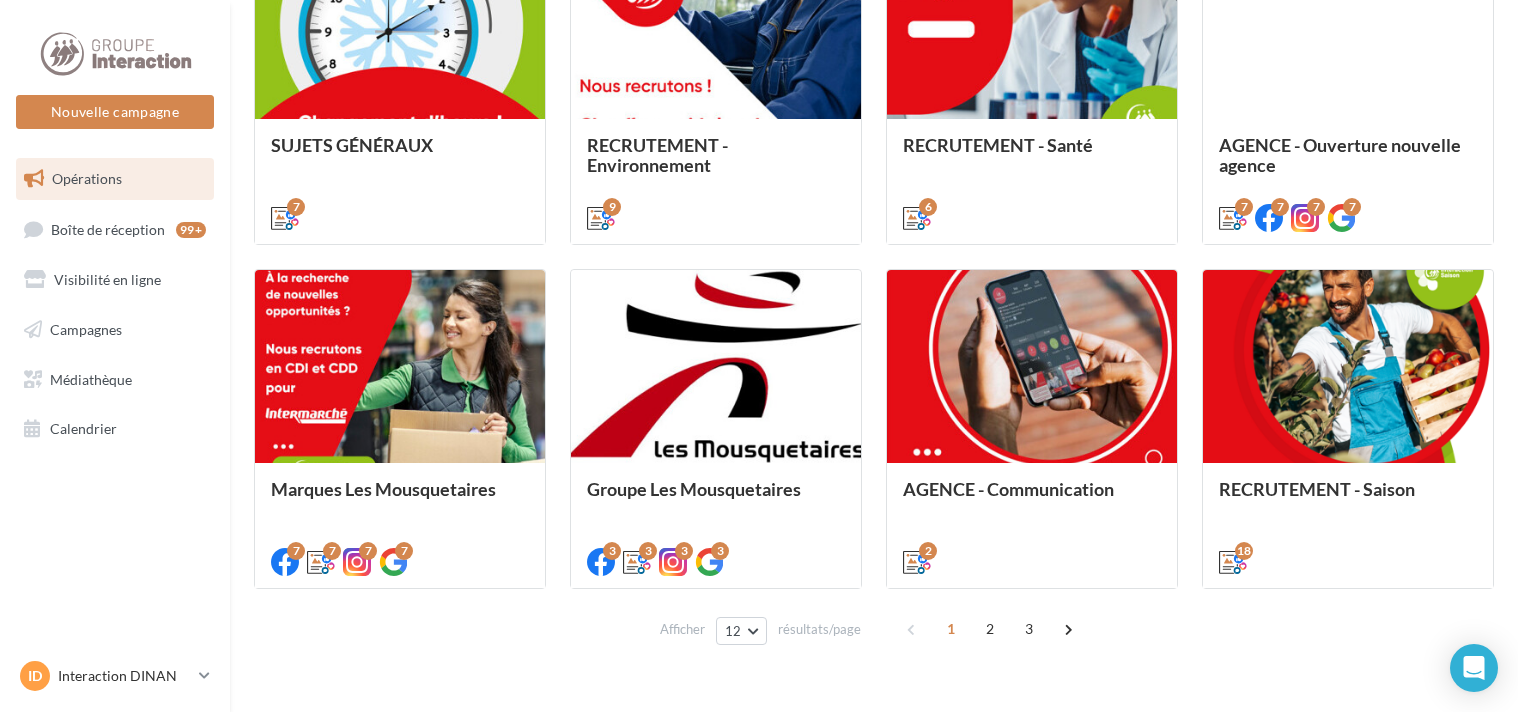 scroll, scrollTop: 1041, scrollLeft: 0, axis: vertical 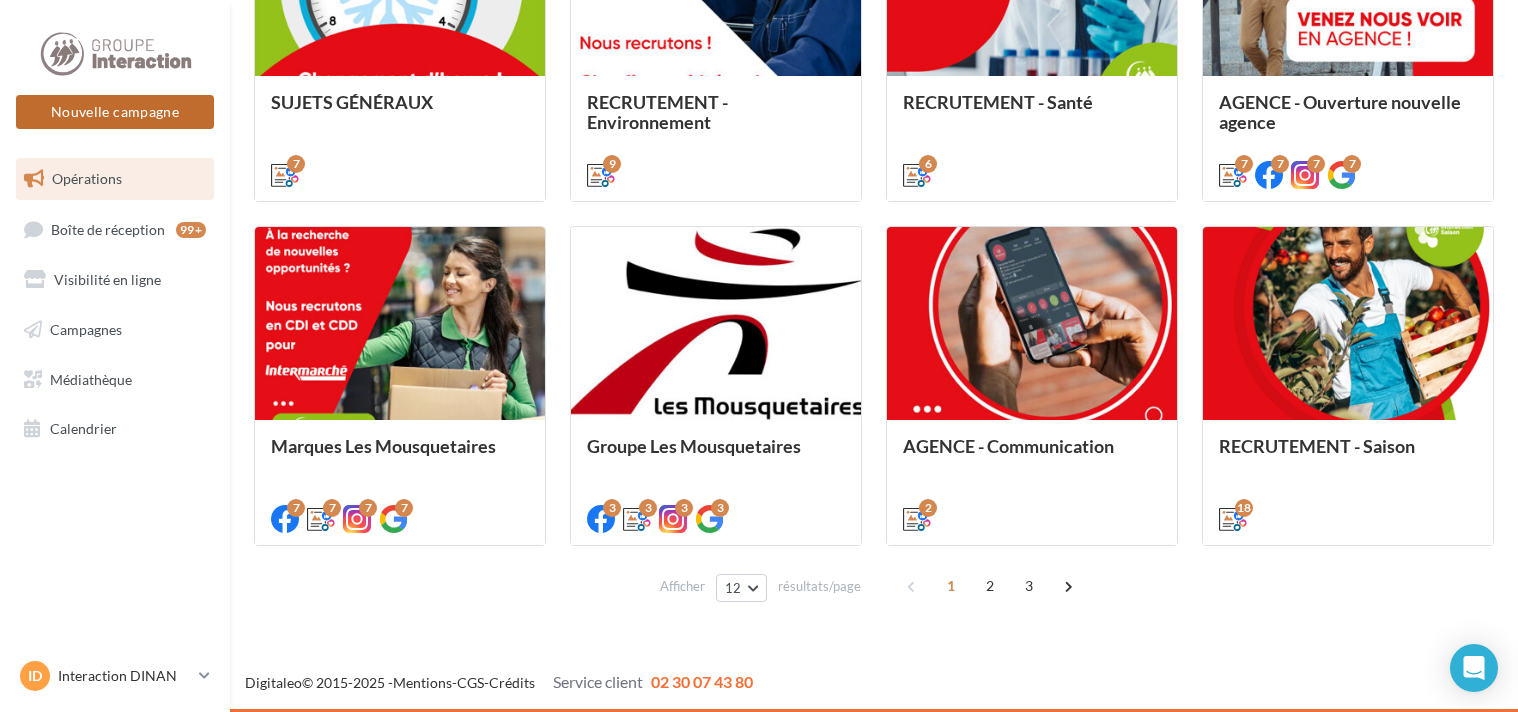 click on "Nouvelle campagne" at bounding box center [115, 112] 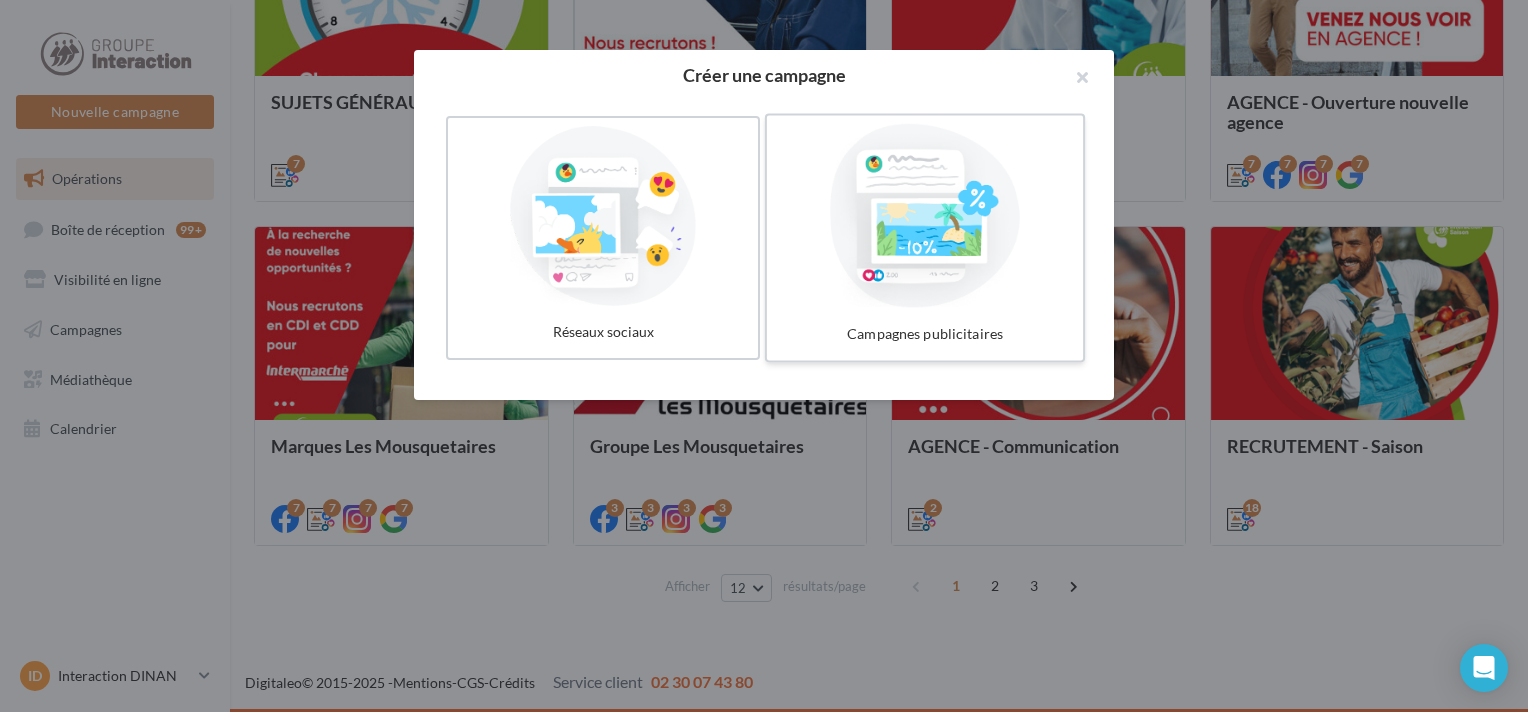 click at bounding box center (925, 216) 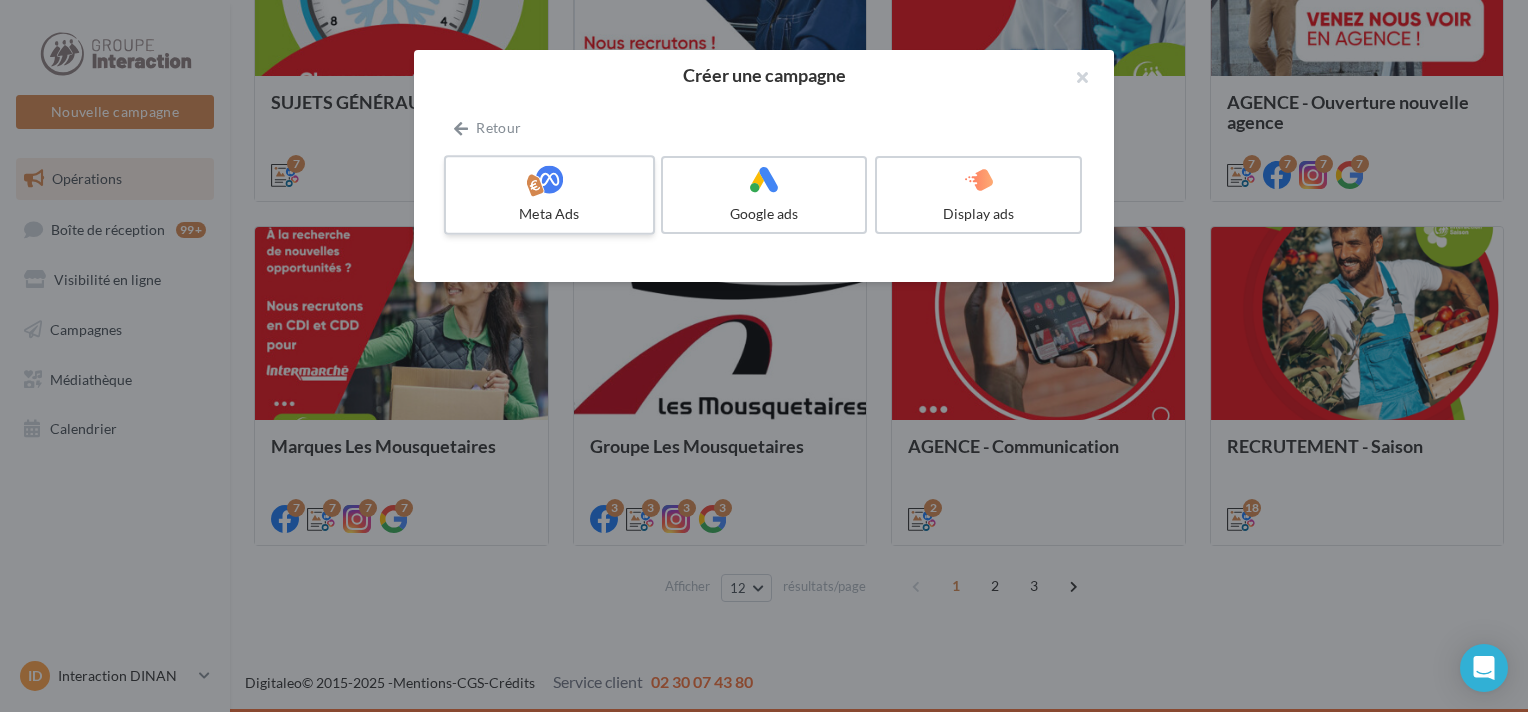 click at bounding box center [549, 179] 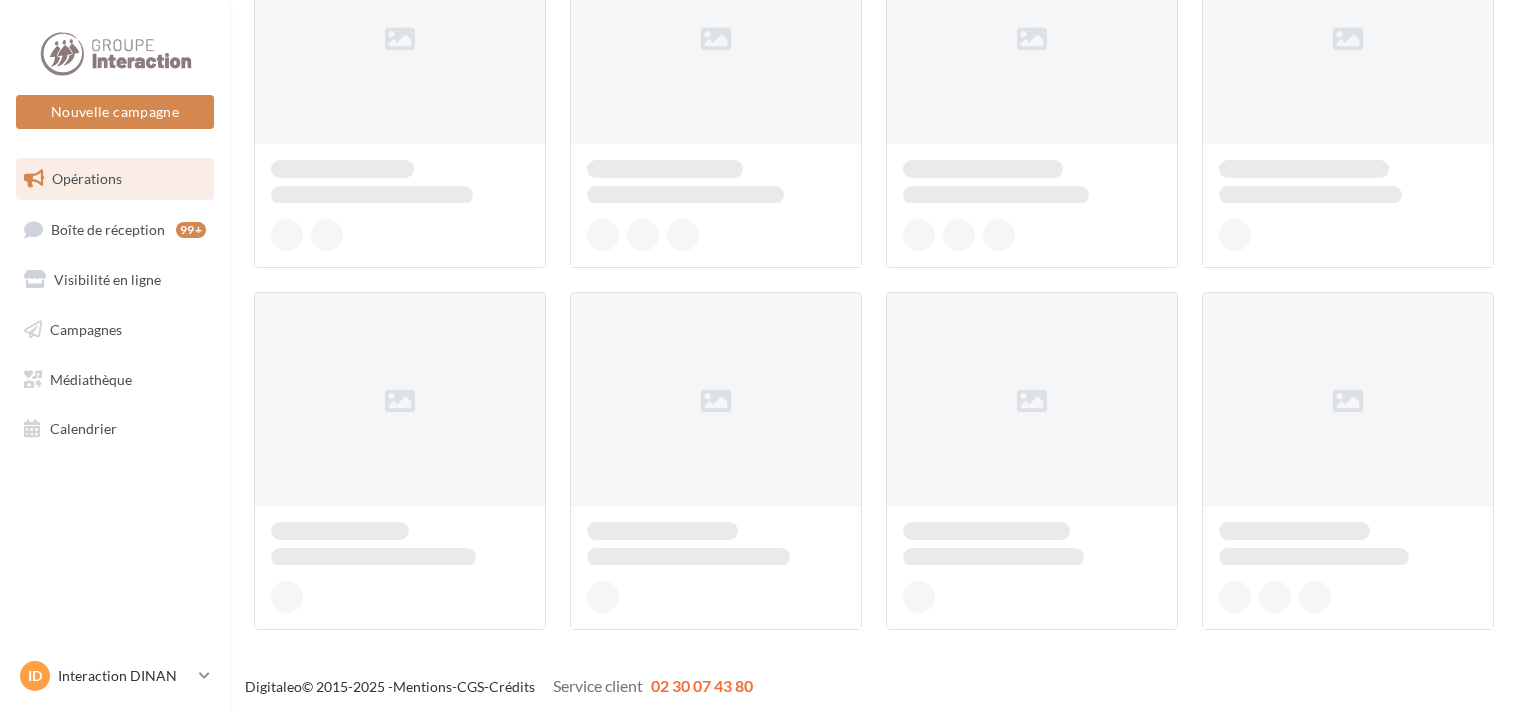 scroll, scrollTop: 1041, scrollLeft: 0, axis: vertical 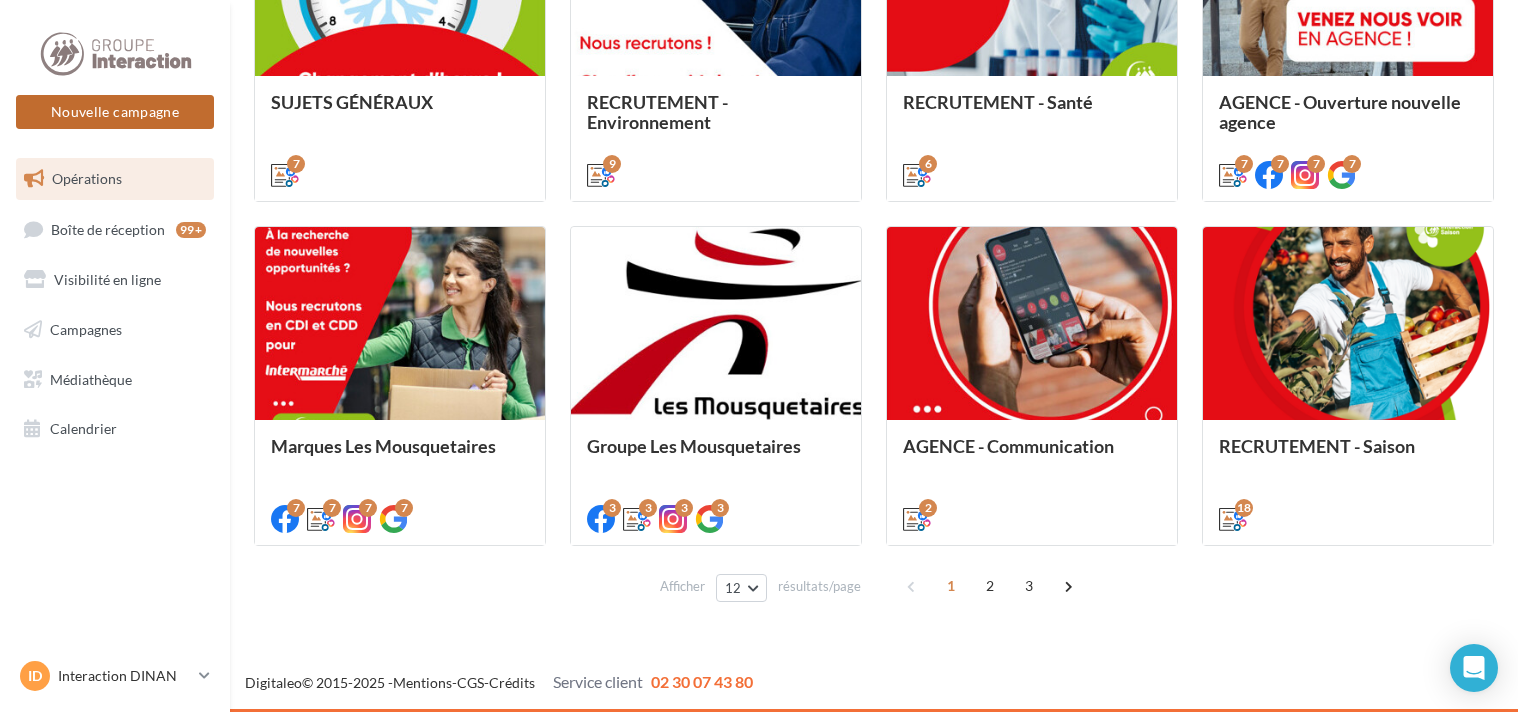 click on "Nouvelle campagne" at bounding box center (115, 112) 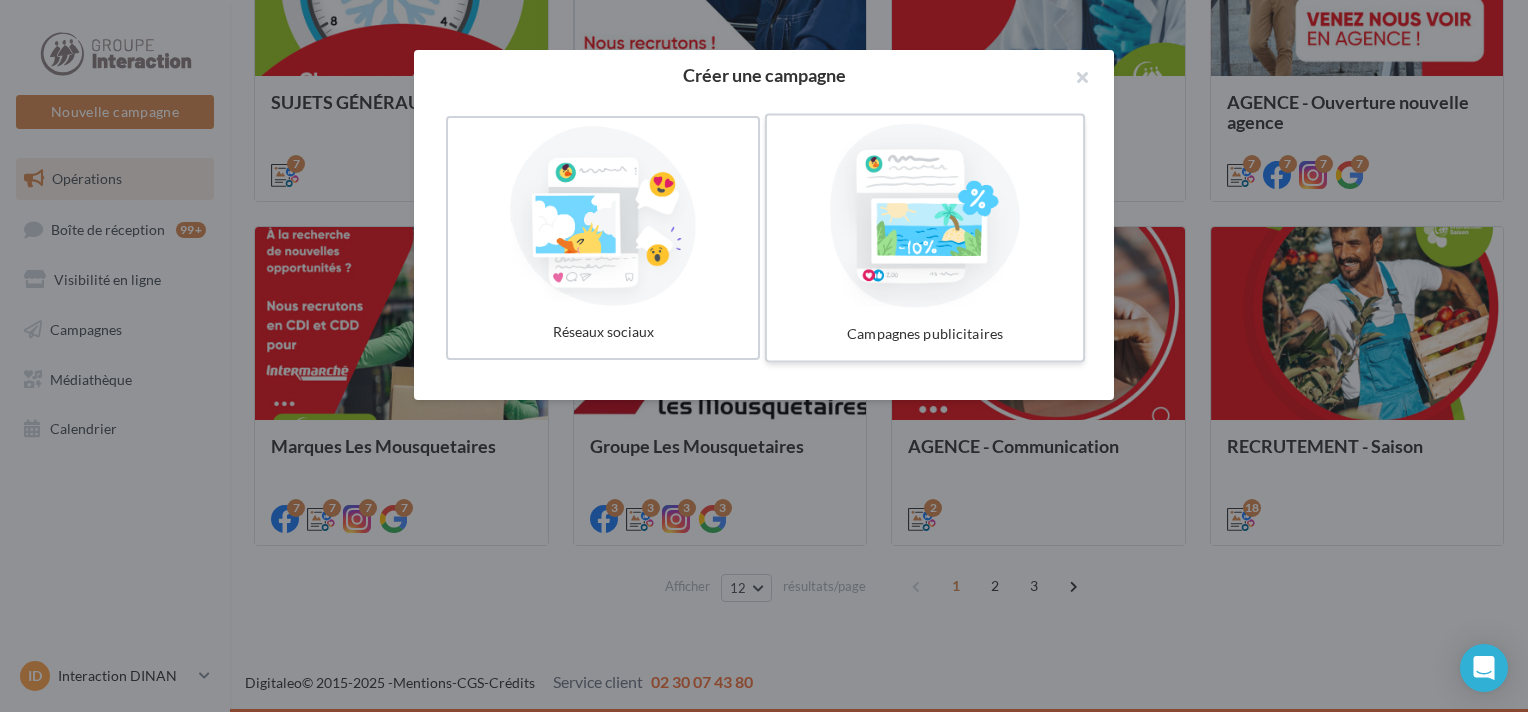 click at bounding box center (925, 216) 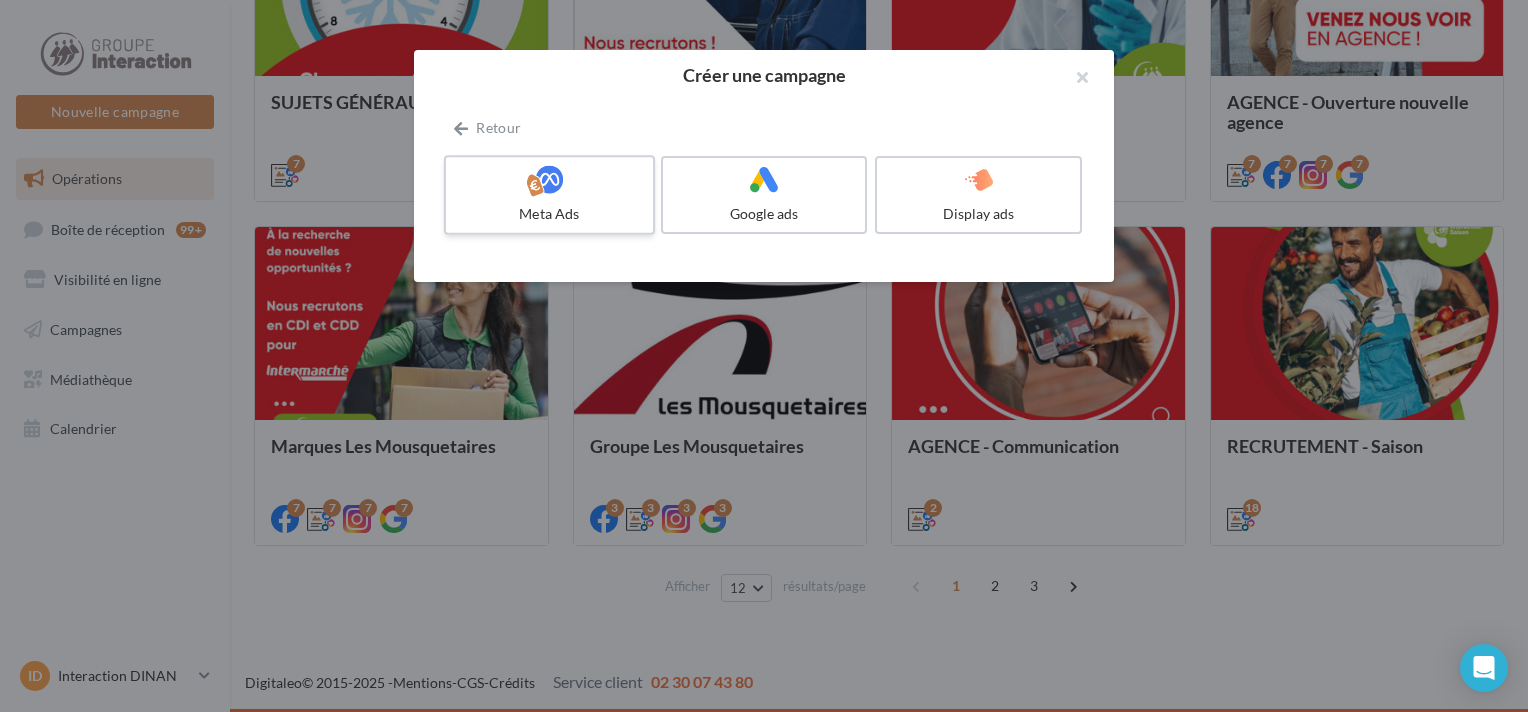 click on "Meta Ads" at bounding box center (549, 214) 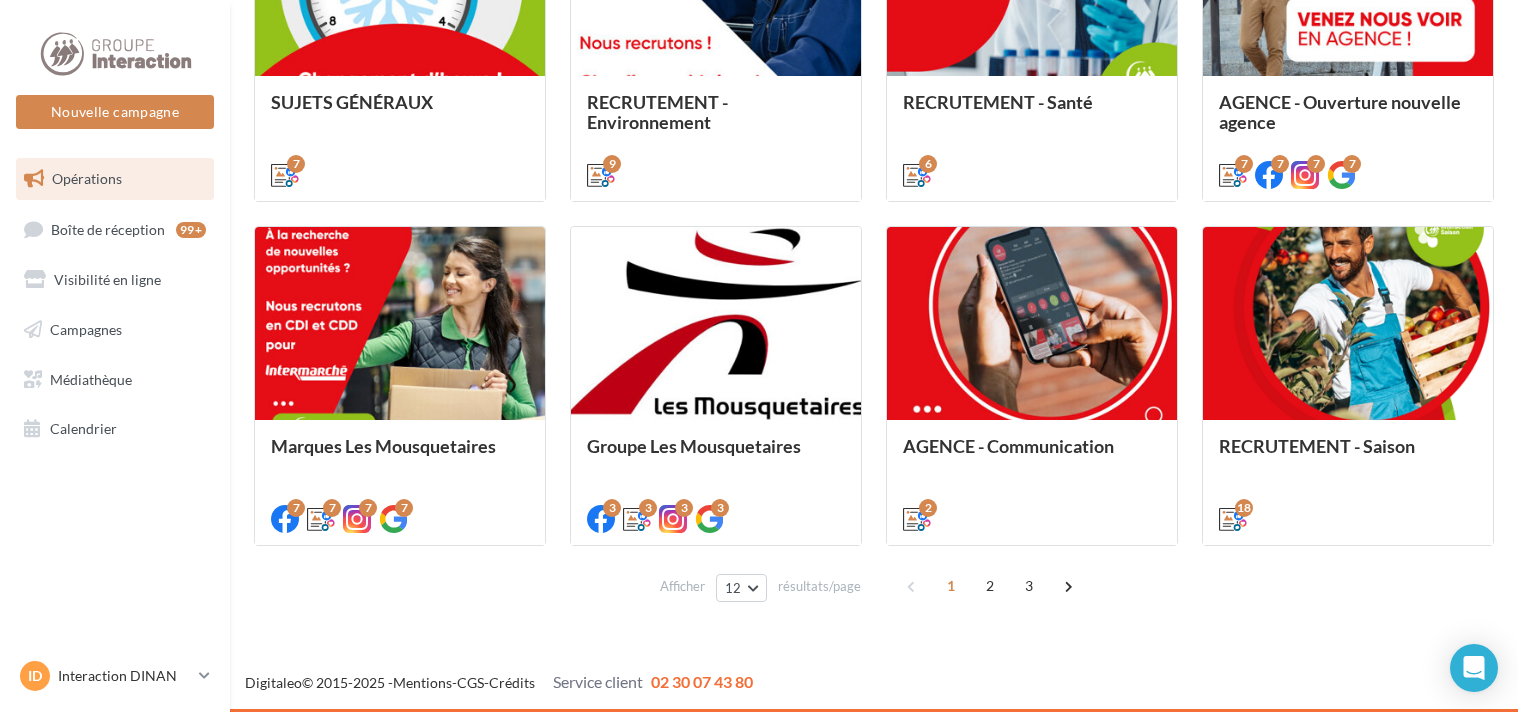 scroll, scrollTop: 1041, scrollLeft: 0, axis: vertical 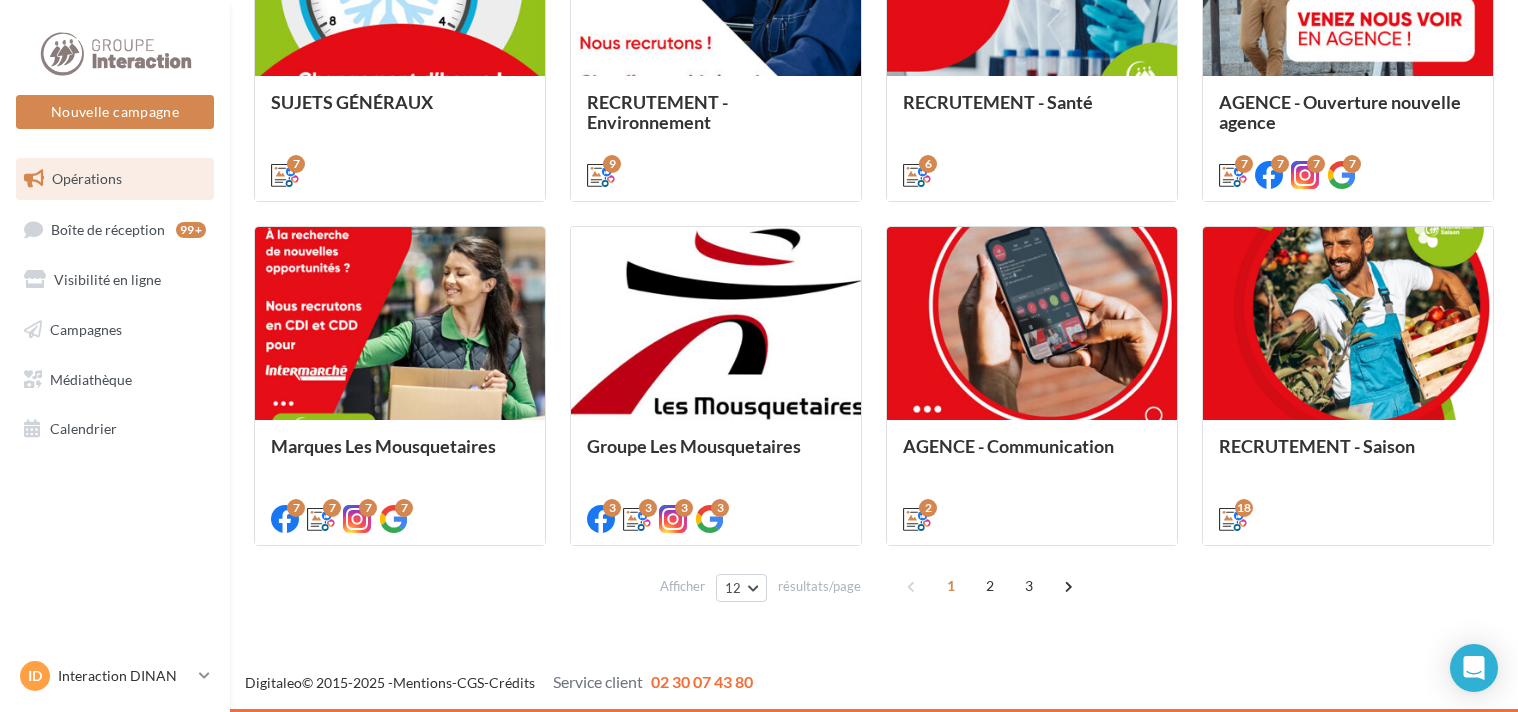 click on "Opérations" at bounding box center [115, 179] 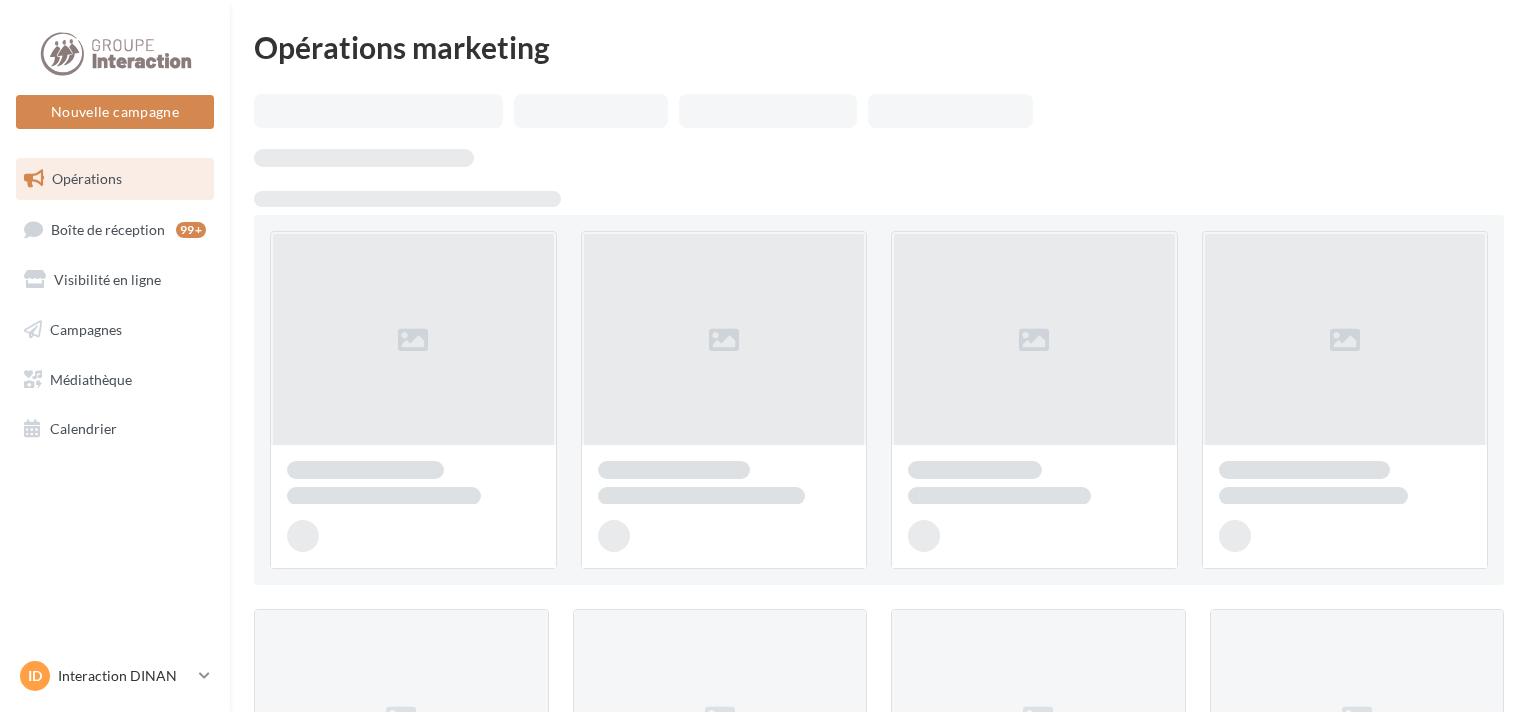 scroll, scrollTop: 0, scrollLeft: 0, axis: both 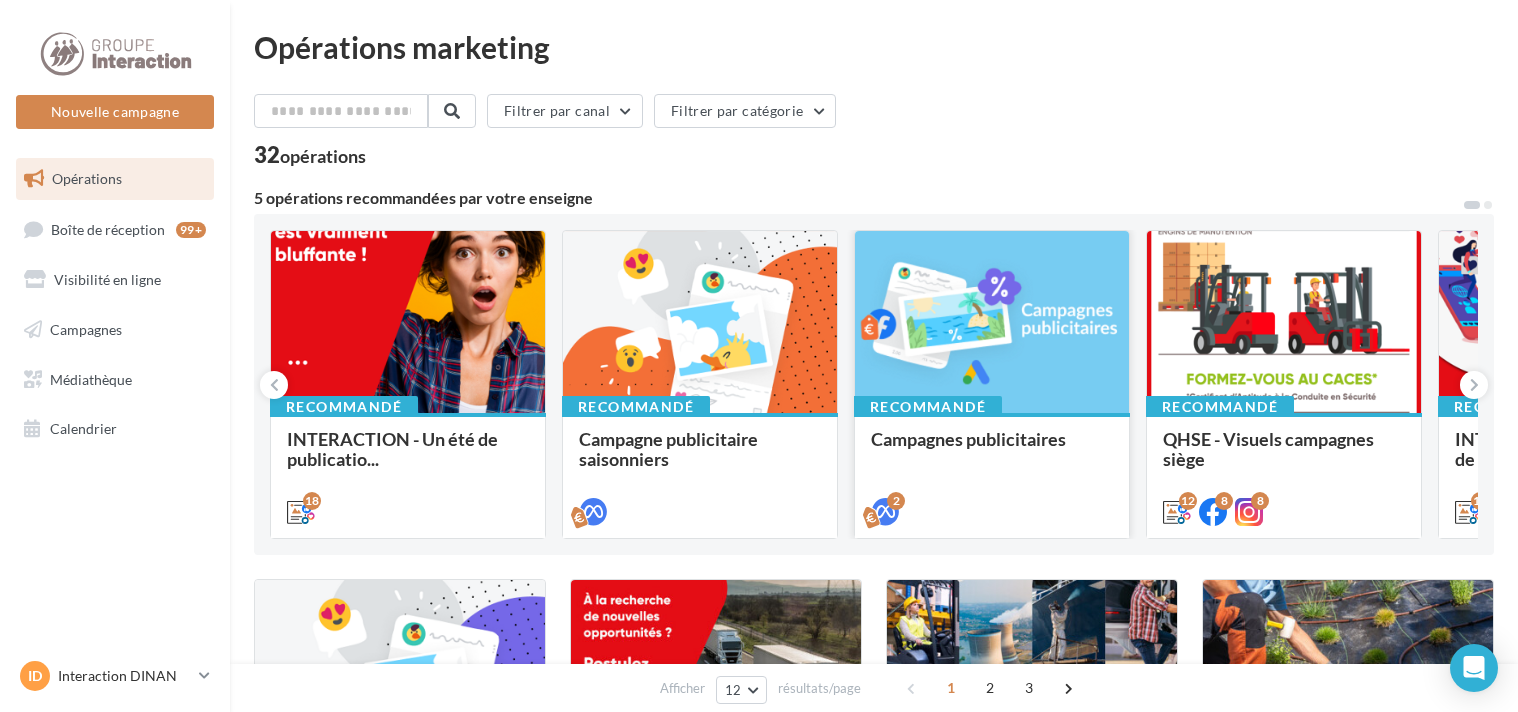 click at bounding box center [992, 323] 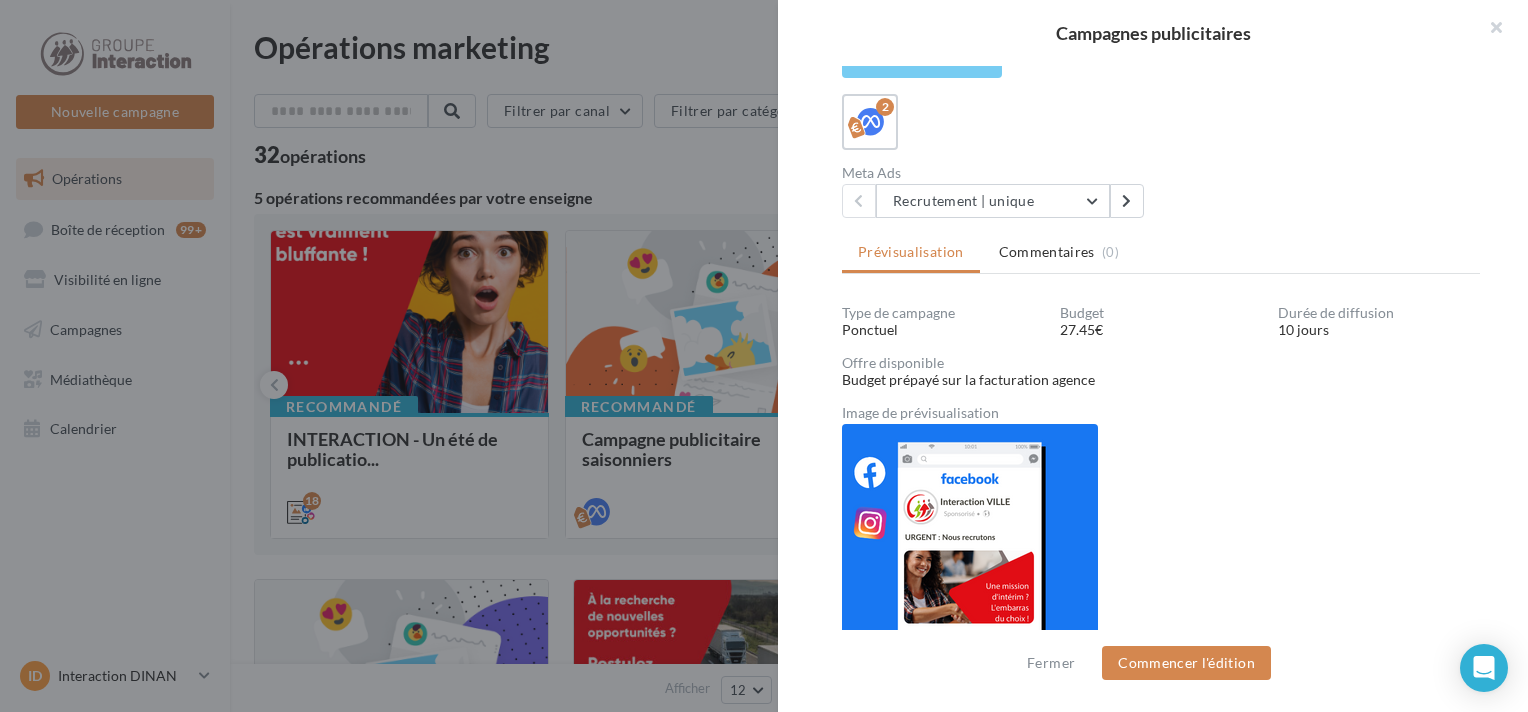 scroll, scrollTop: 0, scrollLeft: 0, axis: both 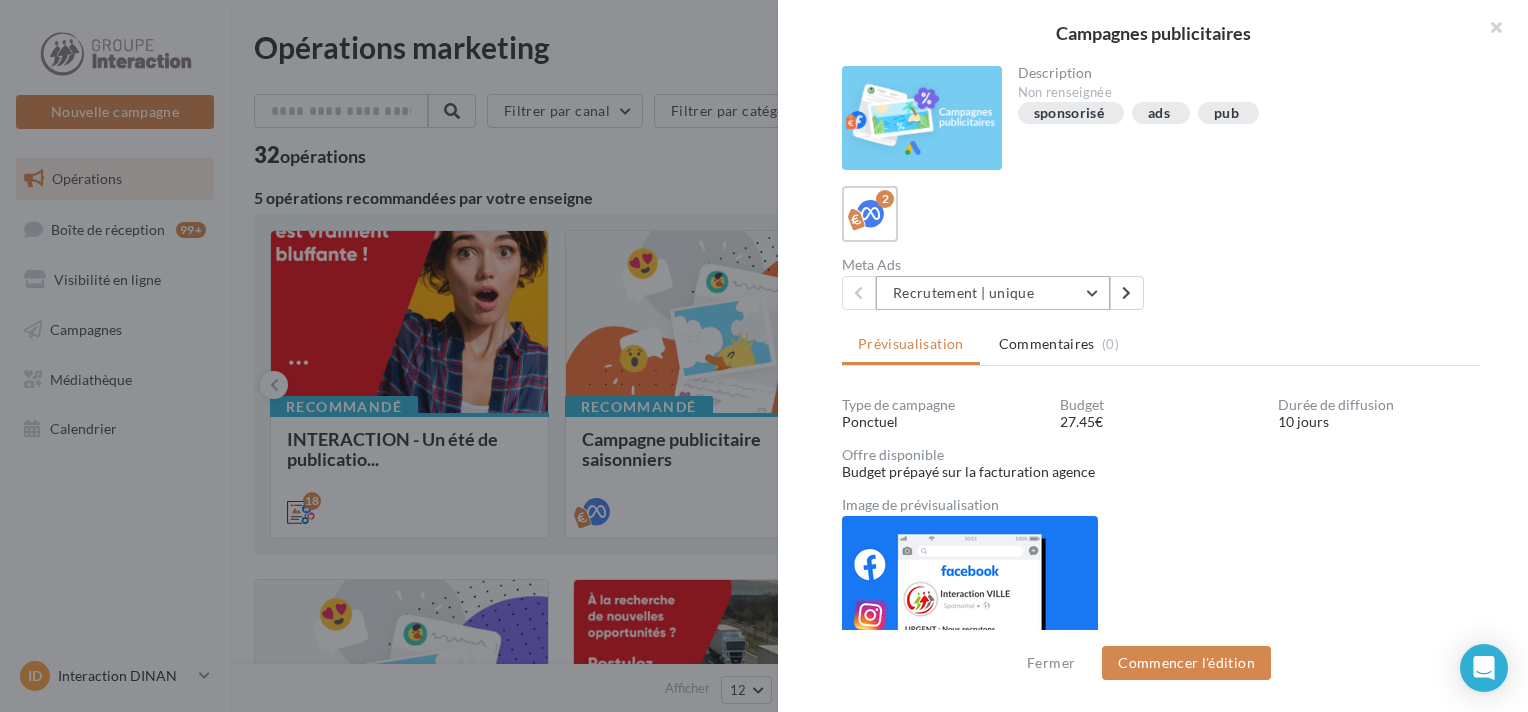 click on "Recrutement | unique" at bounding box center [993, 293] 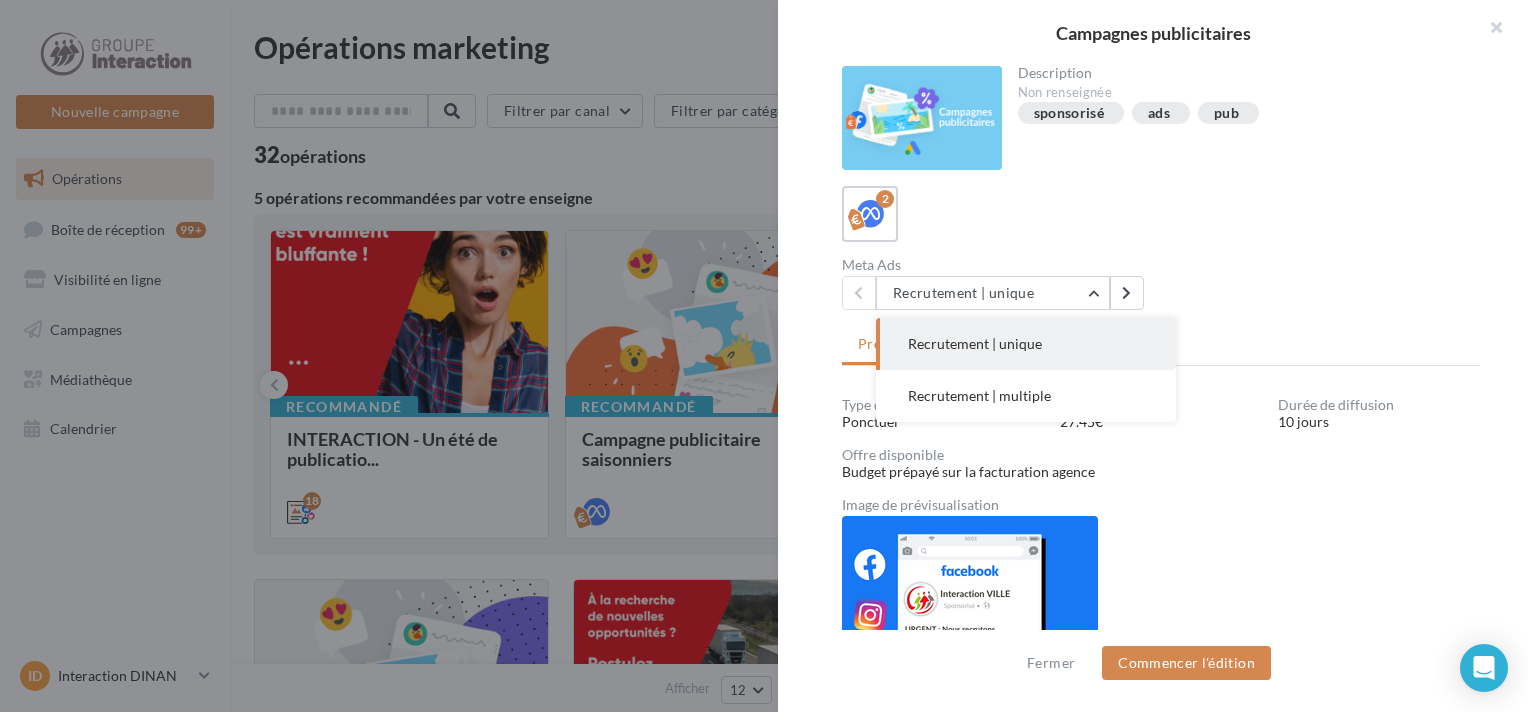 click on "2" at bounding box center (1161, 214) 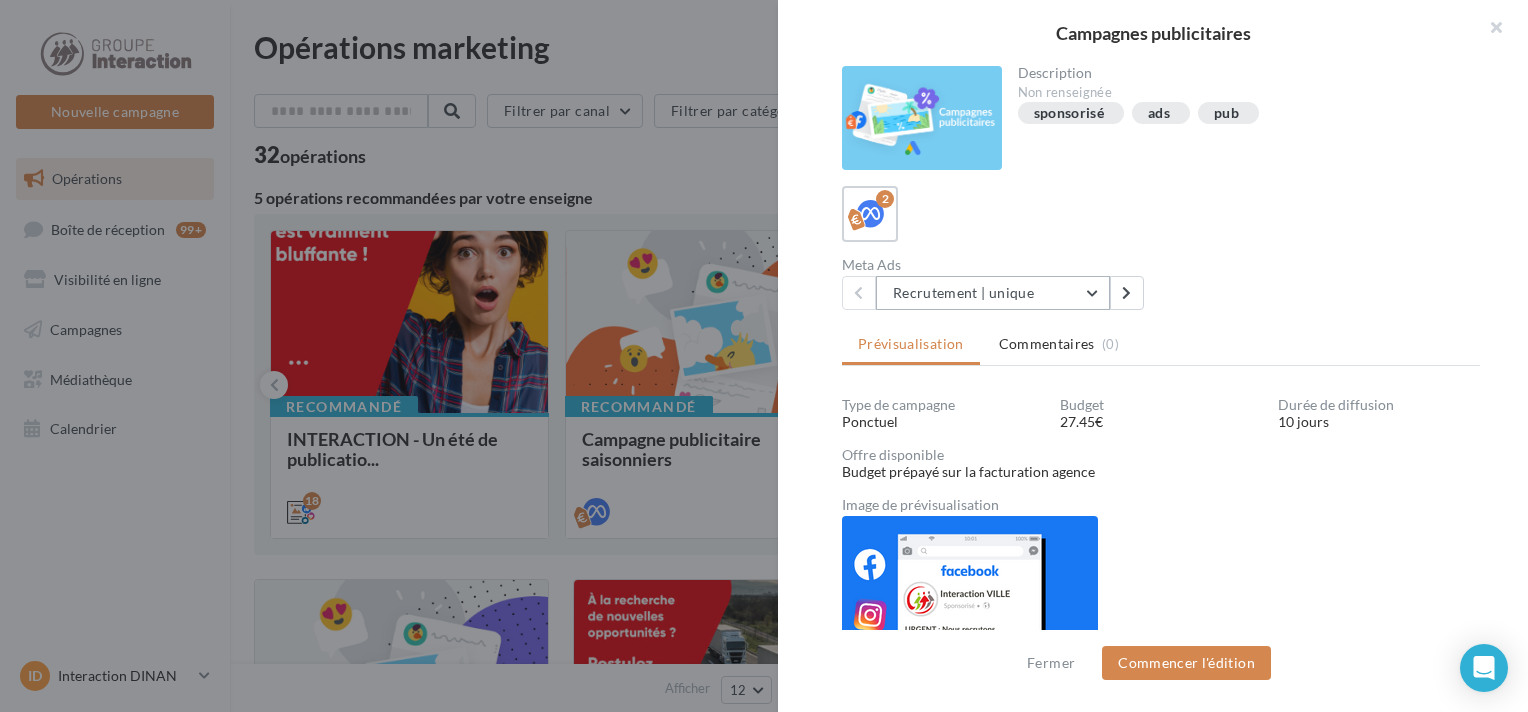 click on "Recrutement | unique" at bounding box center [993, 293] 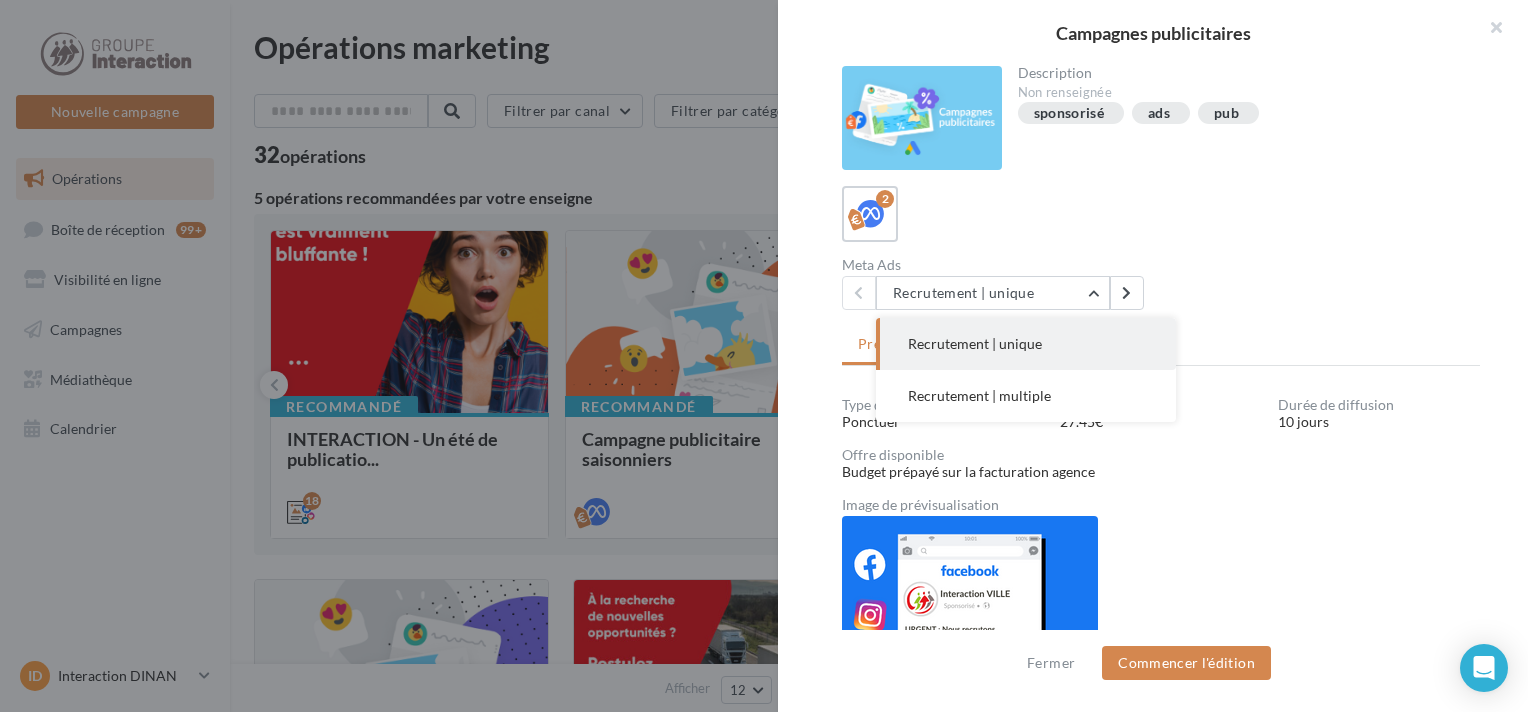 click on "Recrutement | unique" at bounding box center (975, 343) 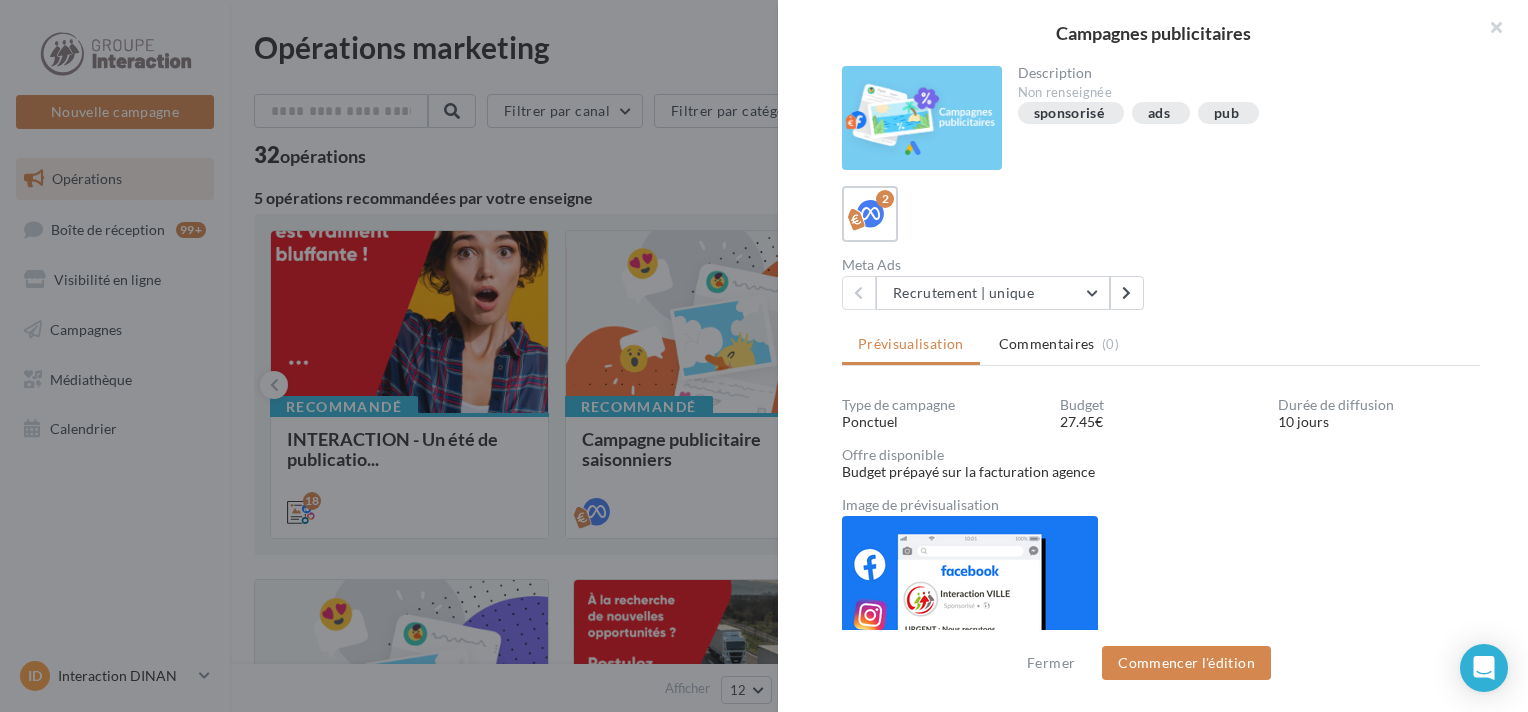 scroll, scrollTop: 92, scrollLeft: 0, axis: vertical 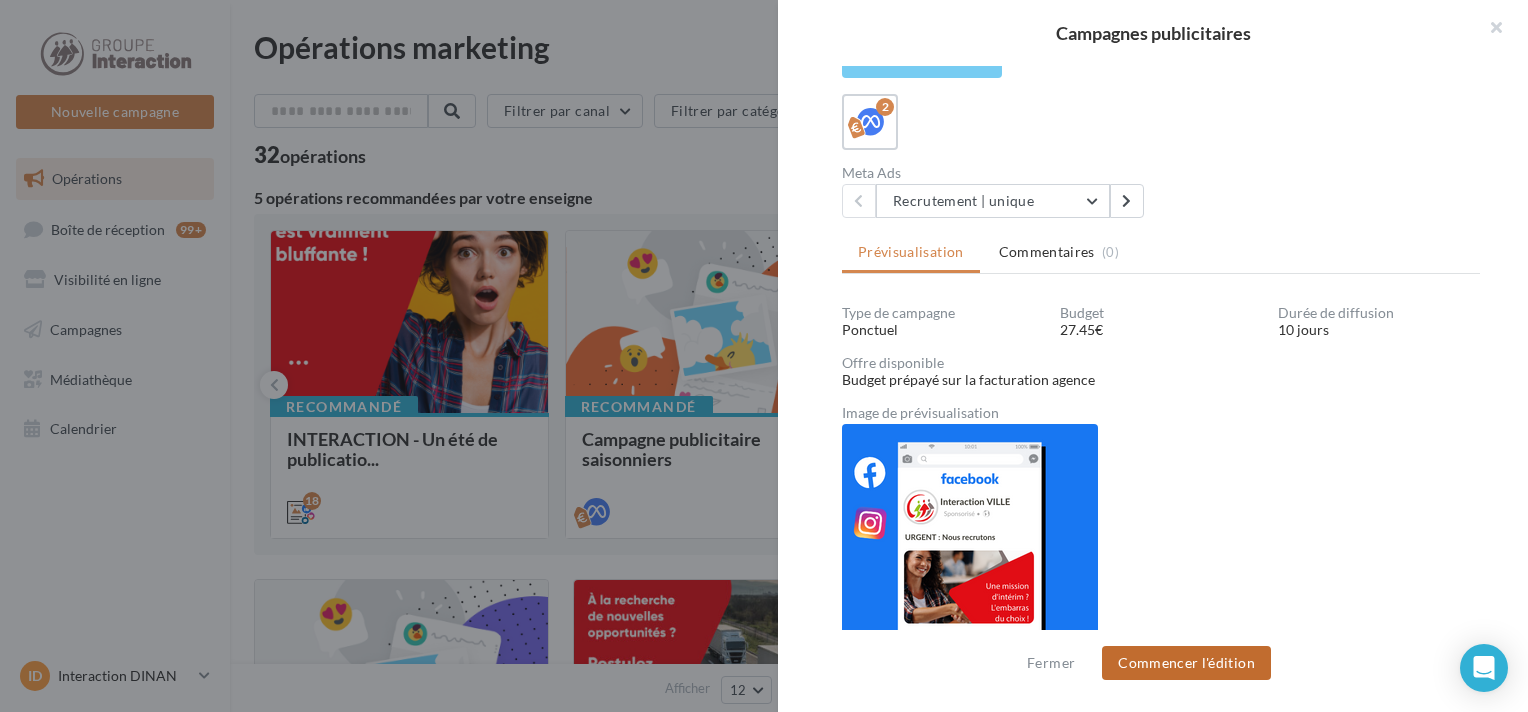 click on "Commencer l'édition" at bounding box center (1186, 663) 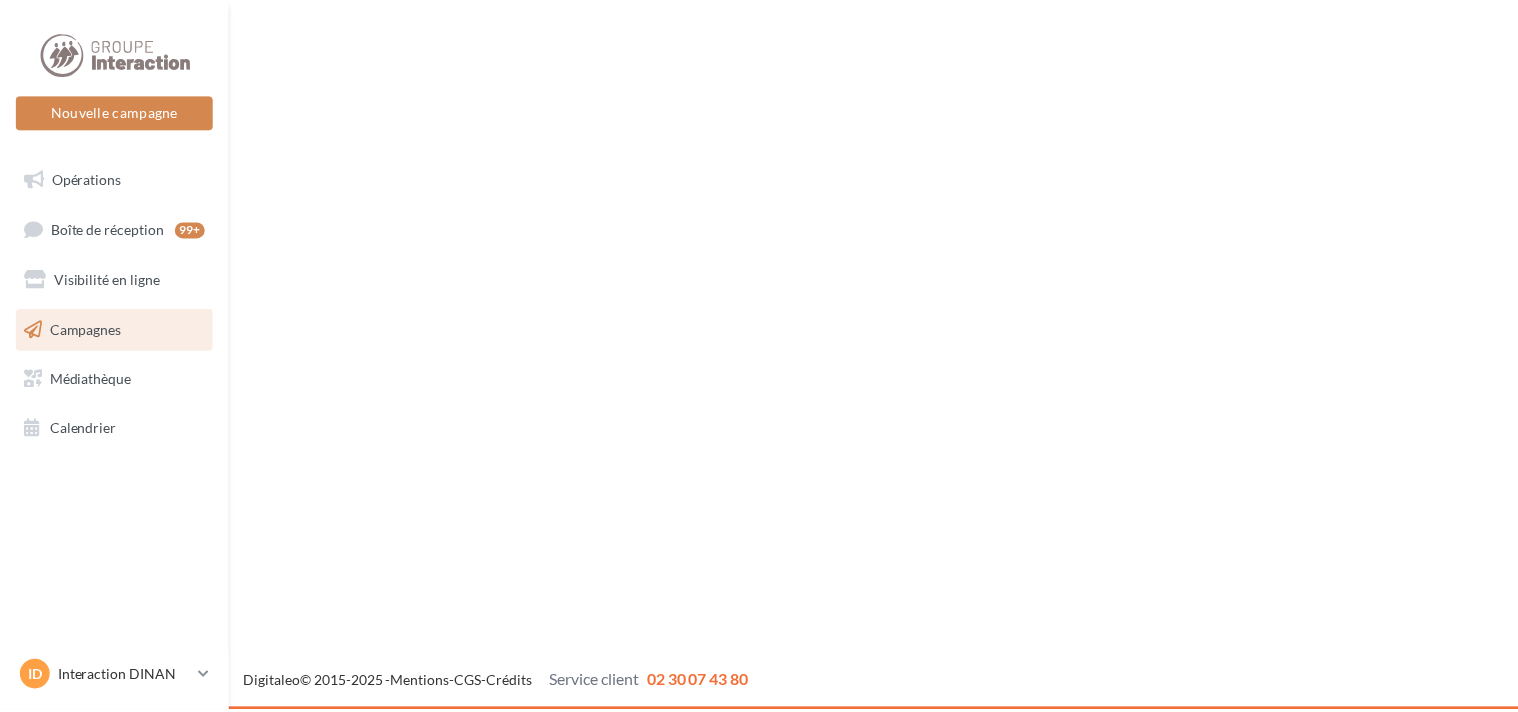 scroll, scrollTop: 0, scrollLeft: 0, axis: both 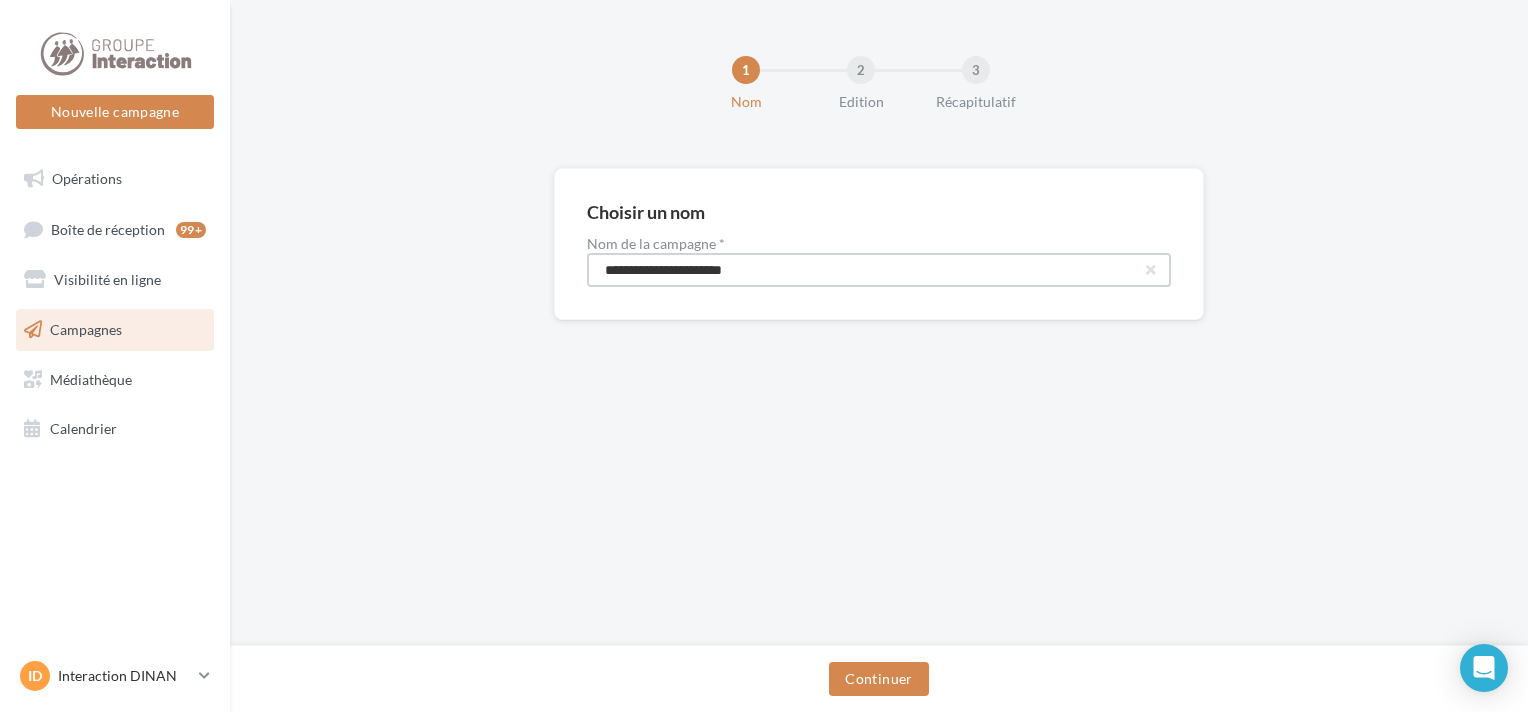 click on "**********" at bounding box center (879, 270) 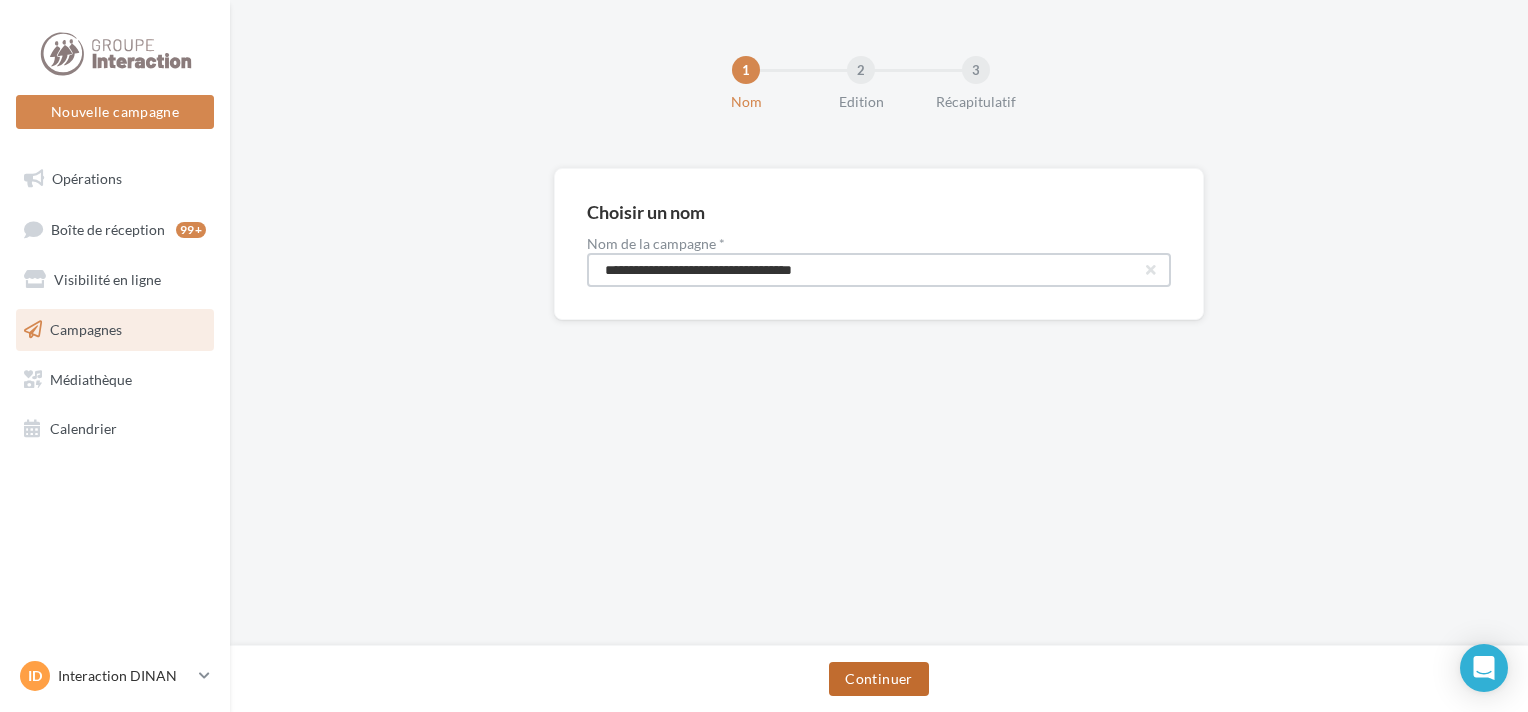 type on "**********" 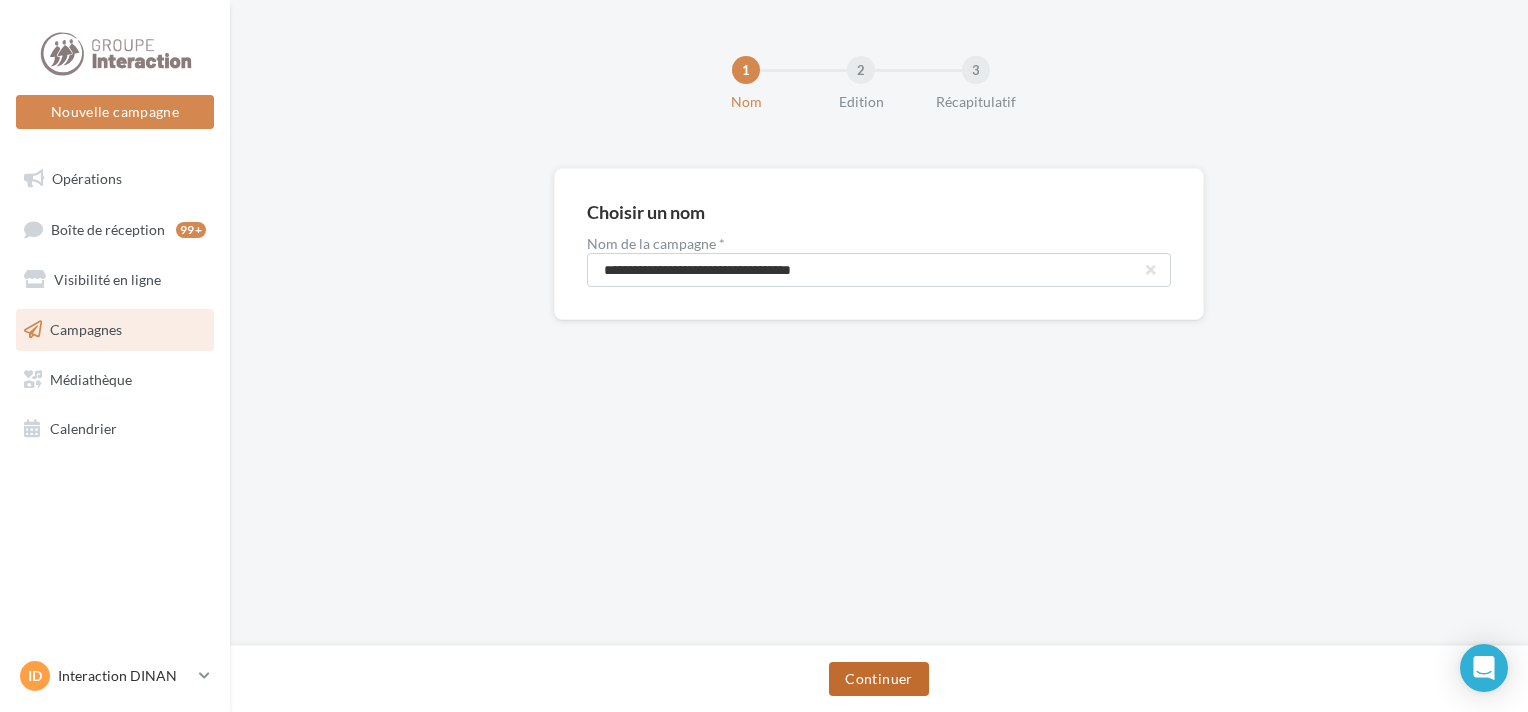 click on "Continuer" at bounding box center (878, 679) 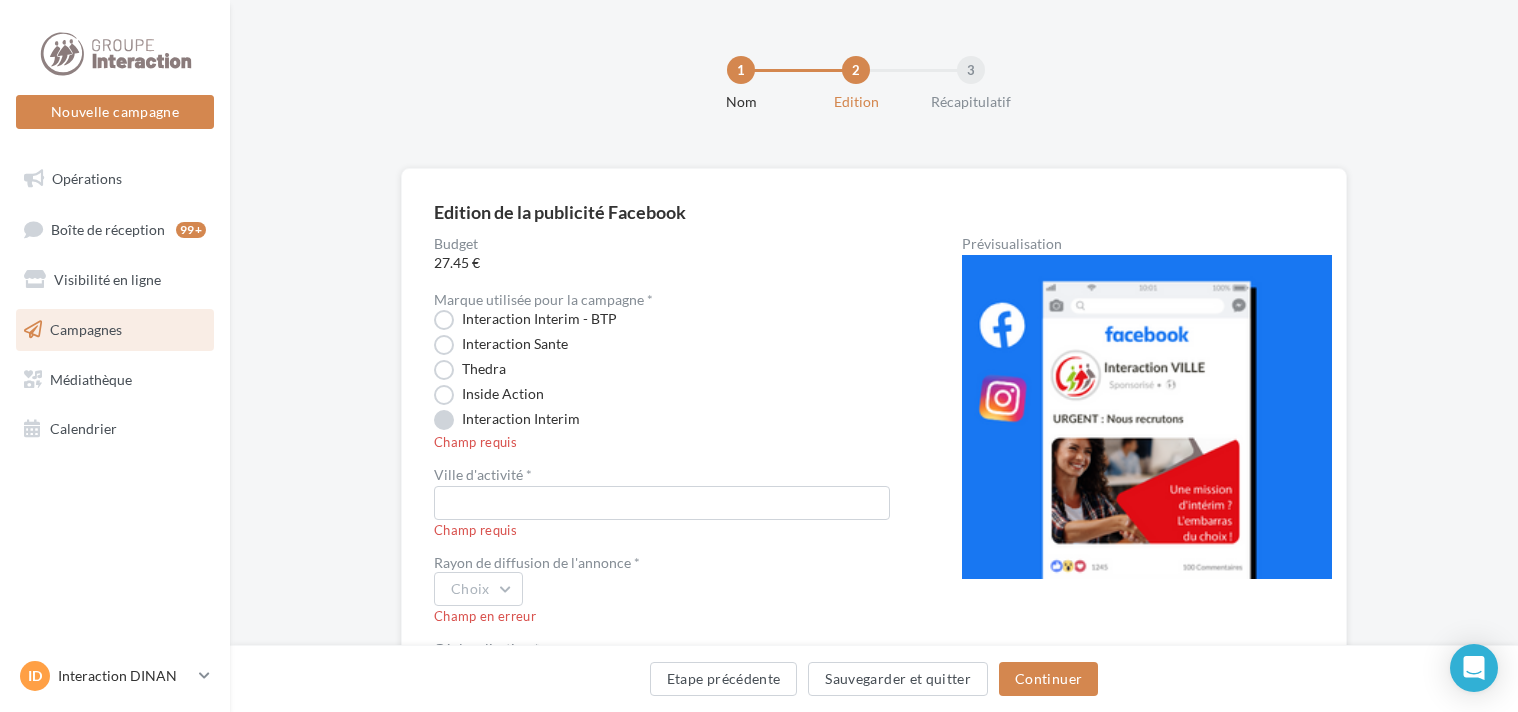 click on "Interaction Interim" at bounding box center (507, 420) 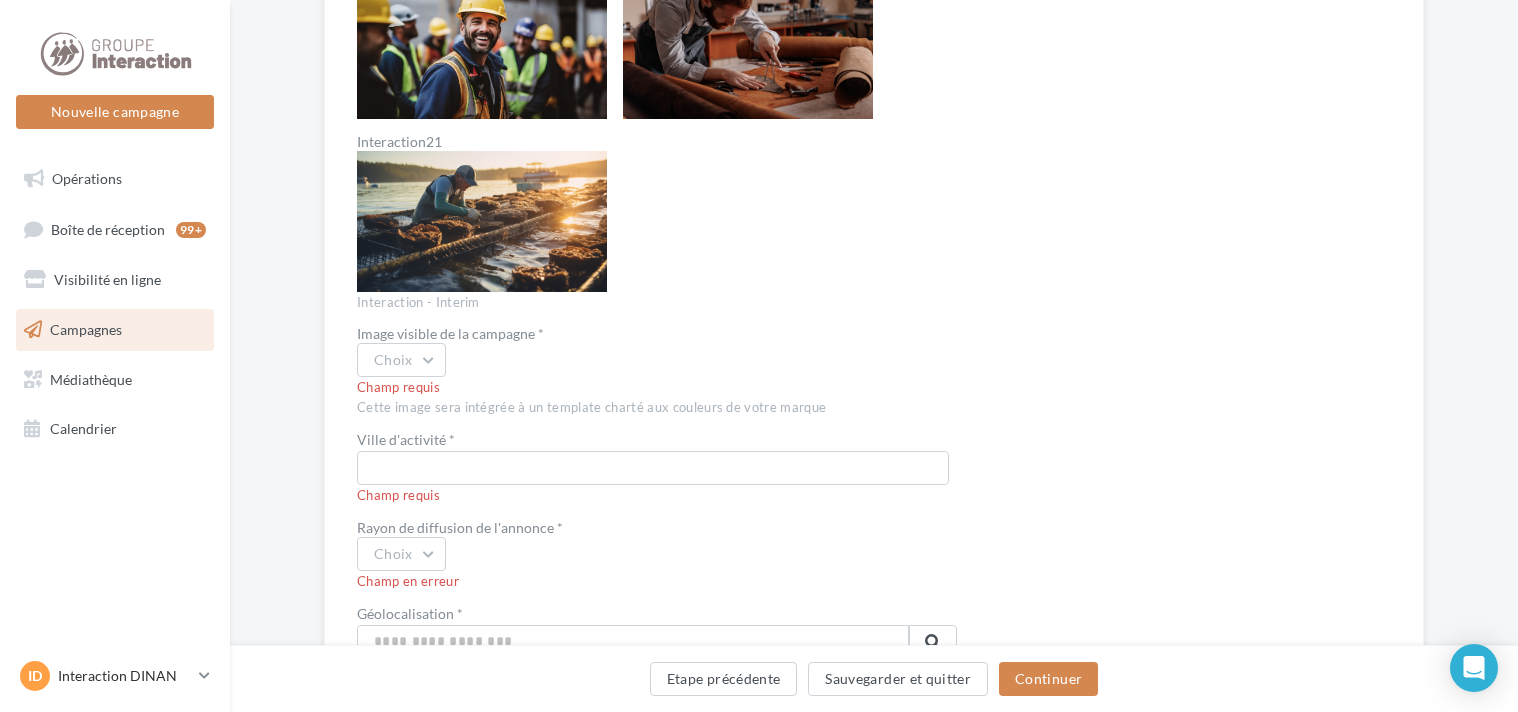 scroll, scrollTop: 2673, scrollLeft: 0, axis: vertical 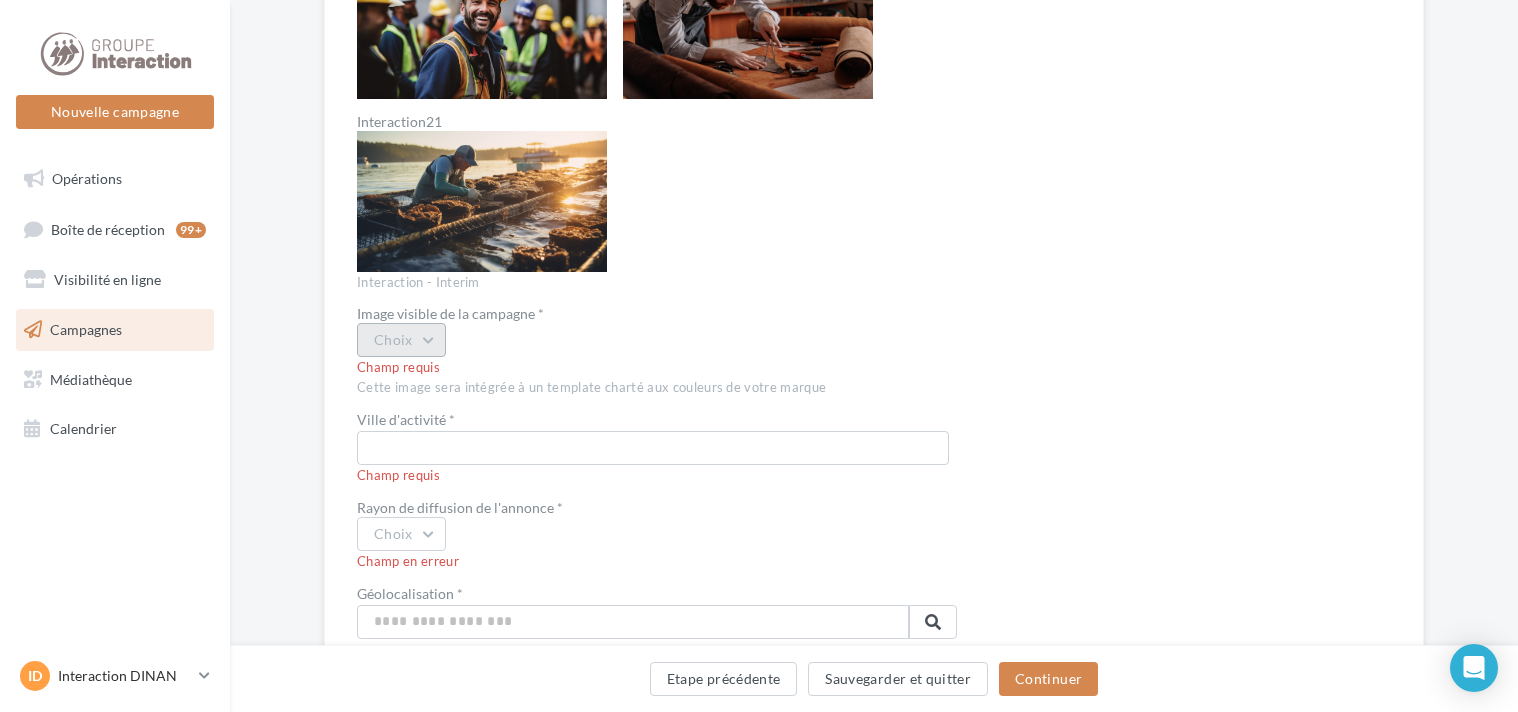 click on "Choix" at bounding box center (401, 340) 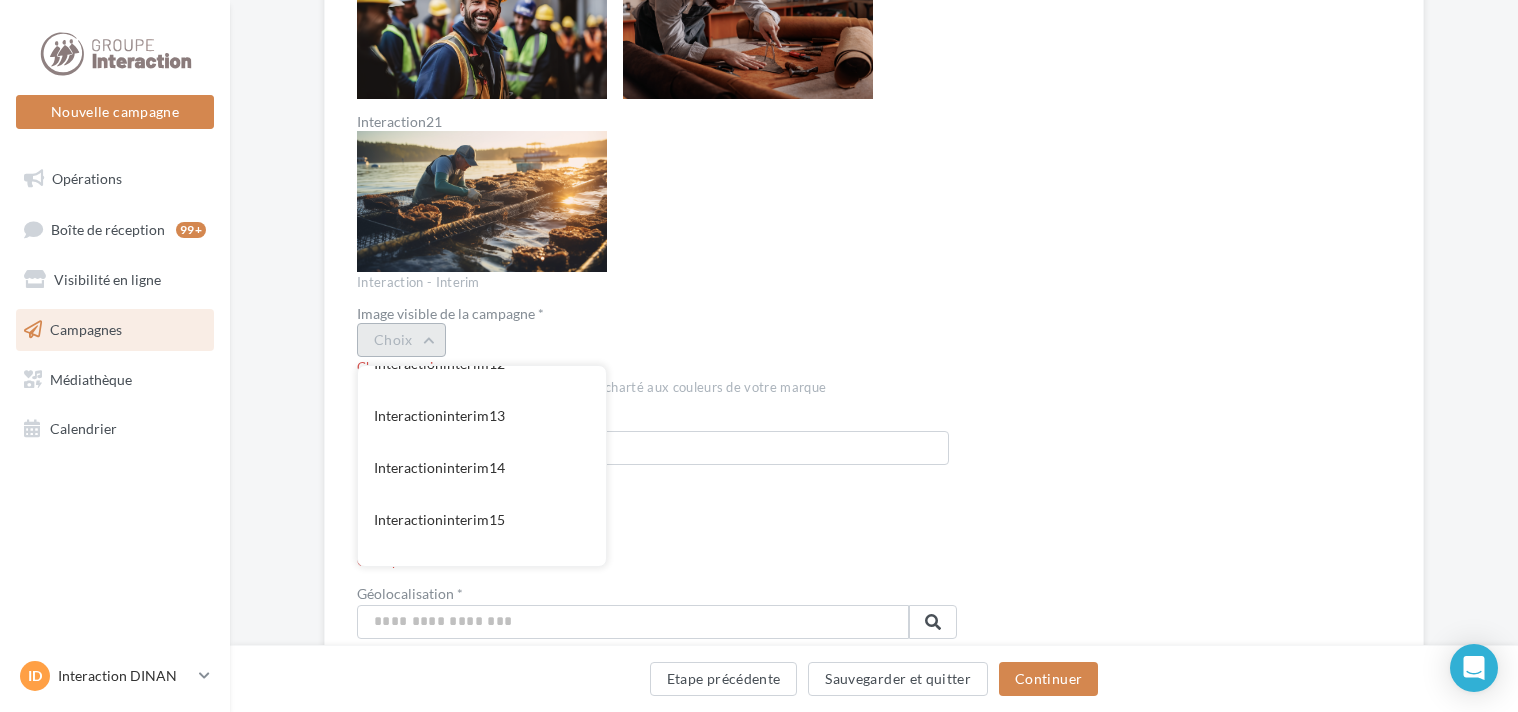 scroll, scrollTop: 603, scrollLeft: 0, axis: vertical 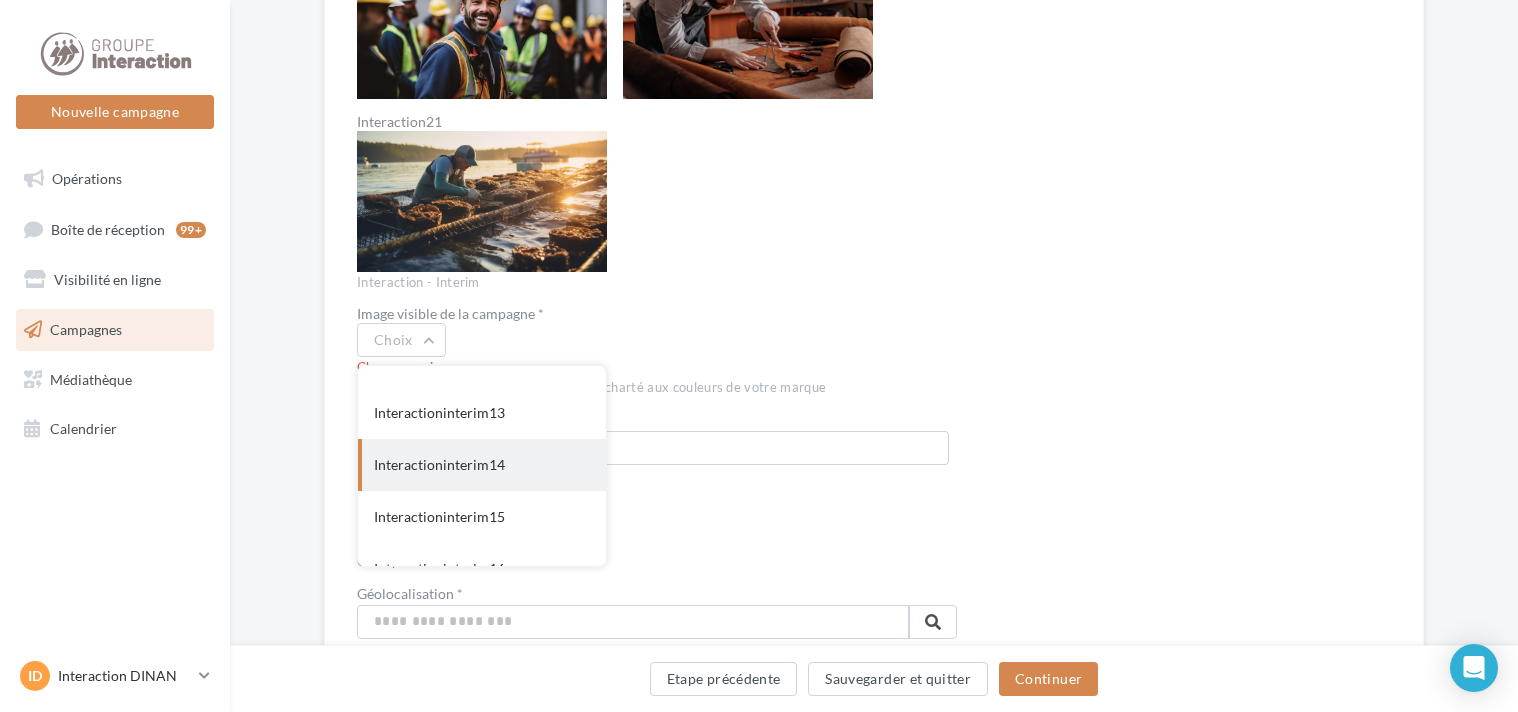 click on "Interactioninterim14" at bounding box center [482, 465] 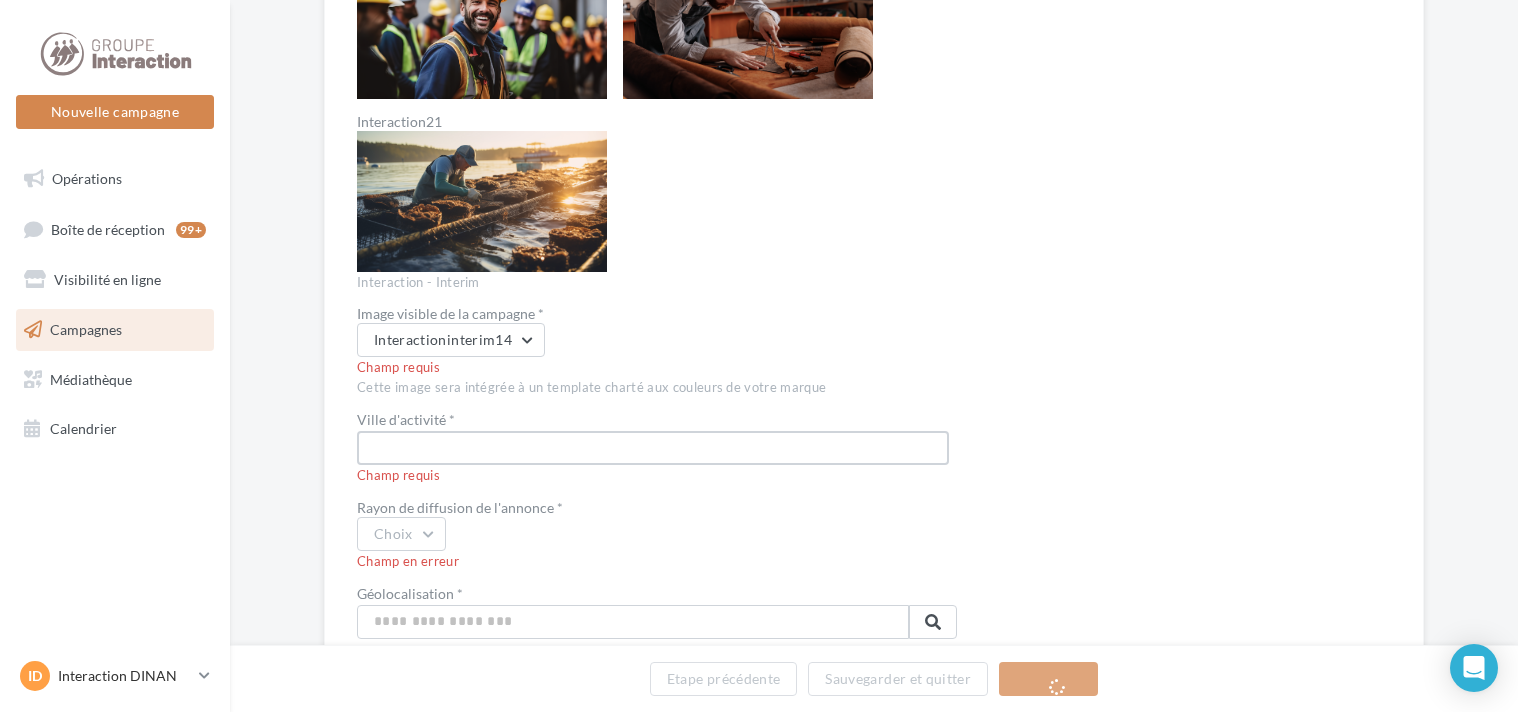 click at bounding box center (653, 448) 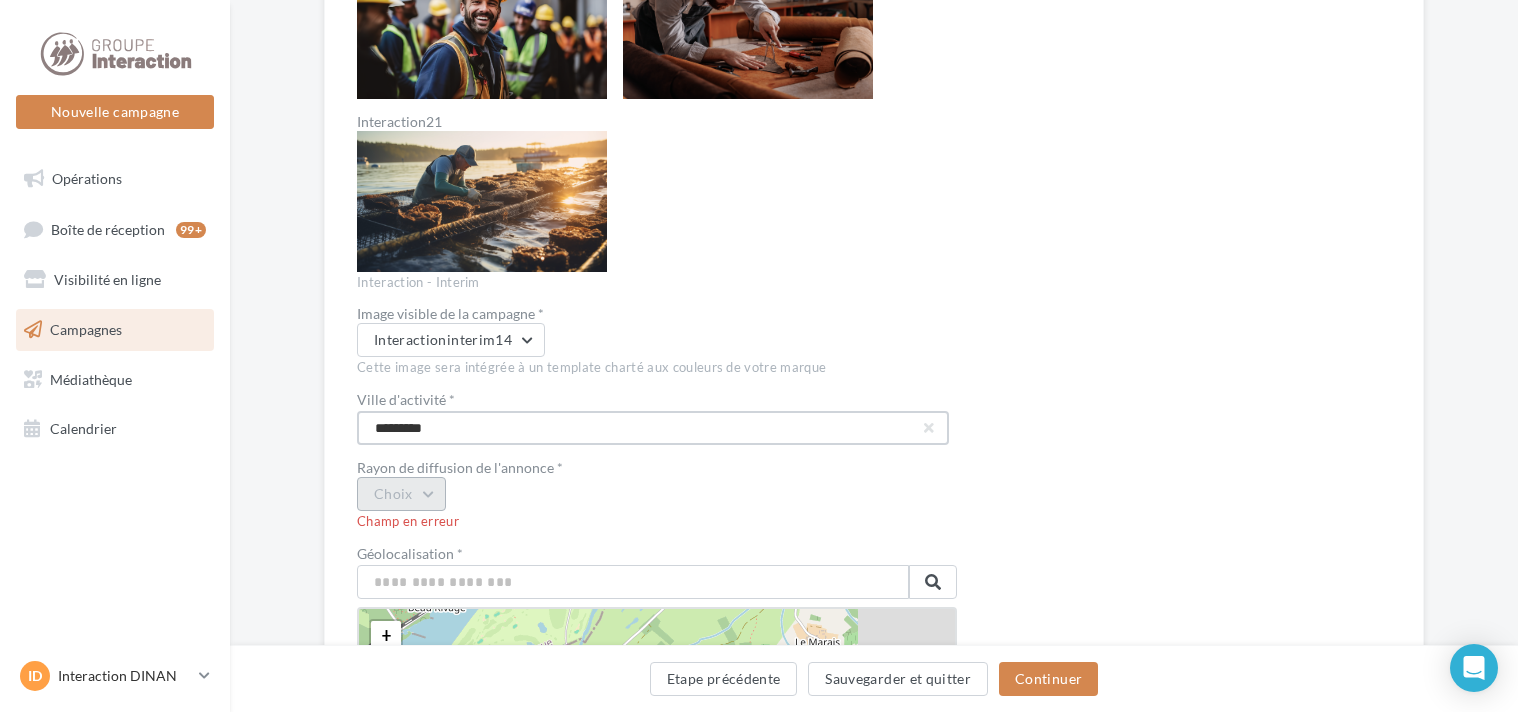 type on "*********" 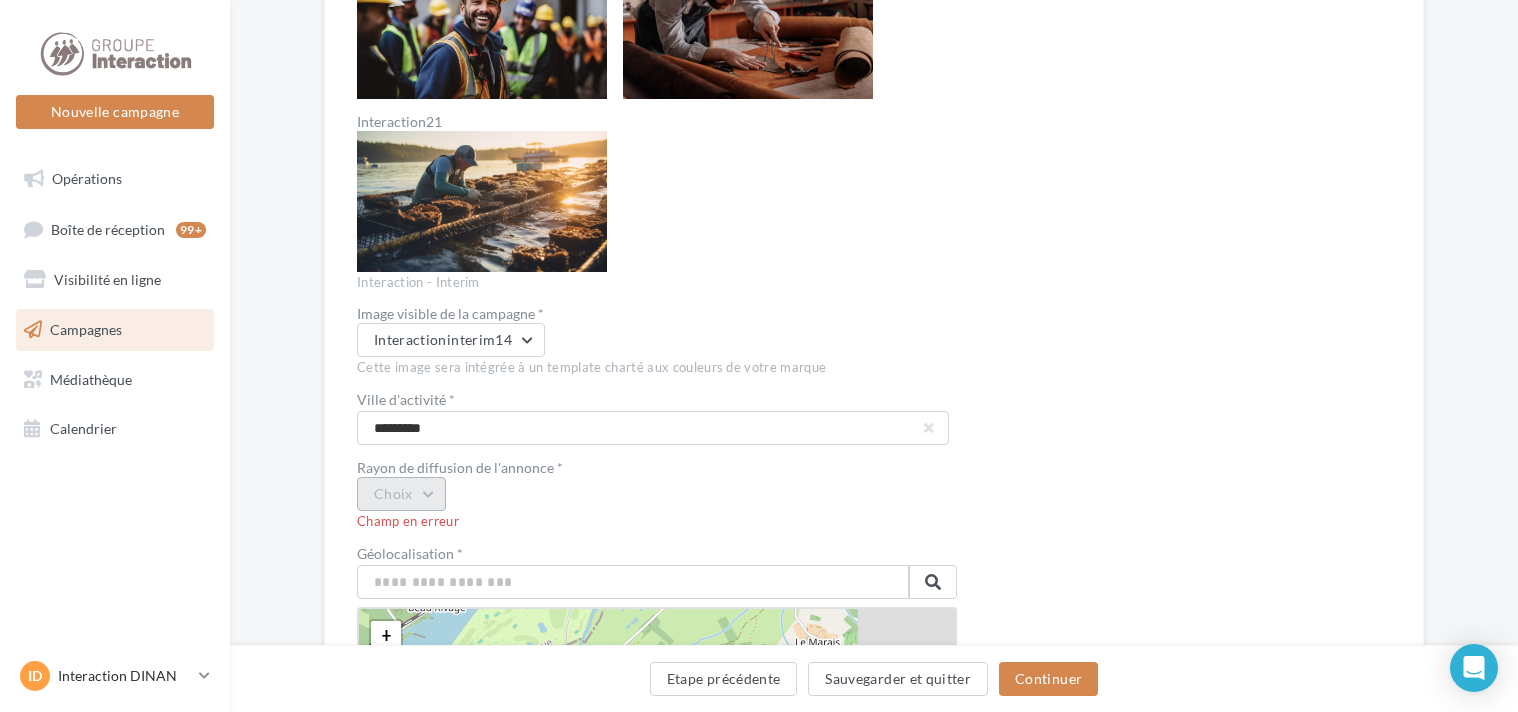click on "Choix" at bounding box center (401, 494) 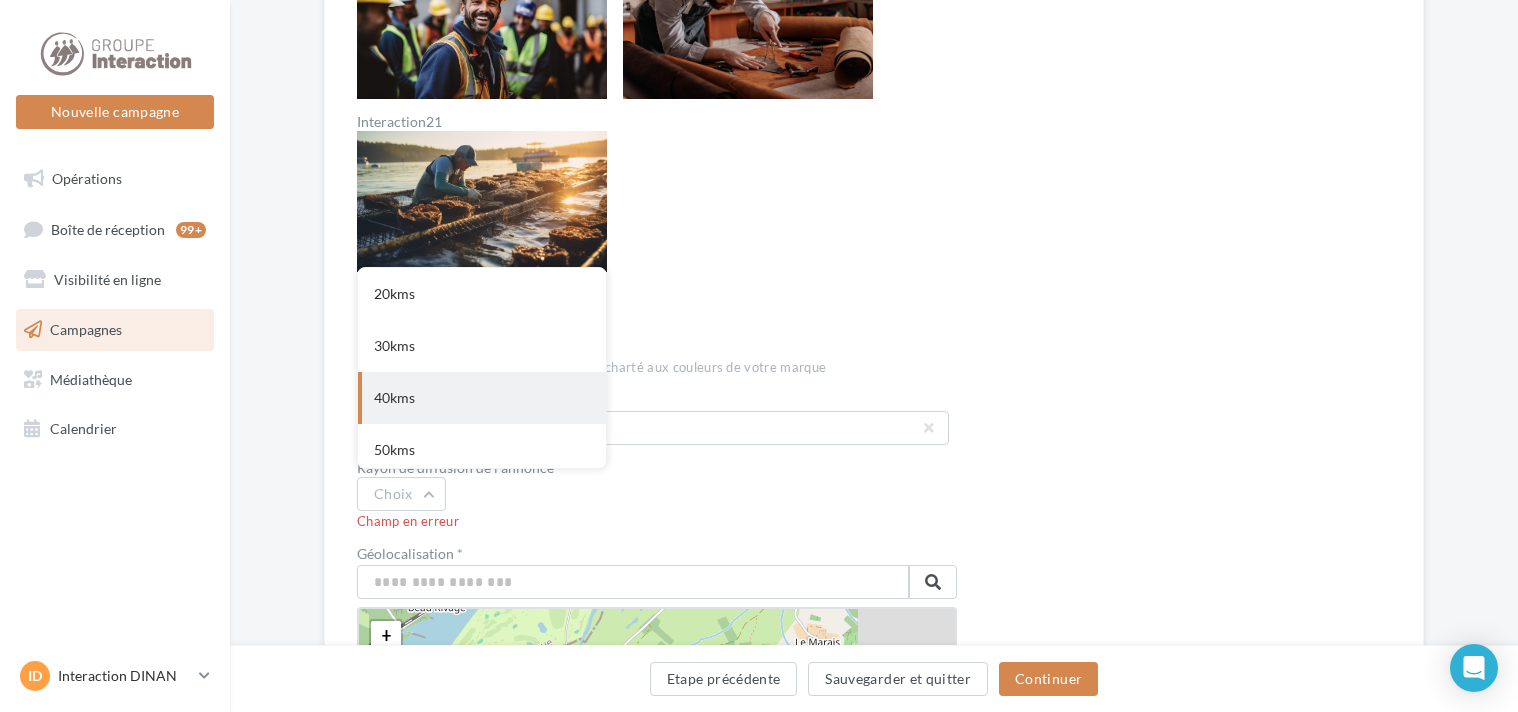 click on "40kms" at bounding box center (482, 398) 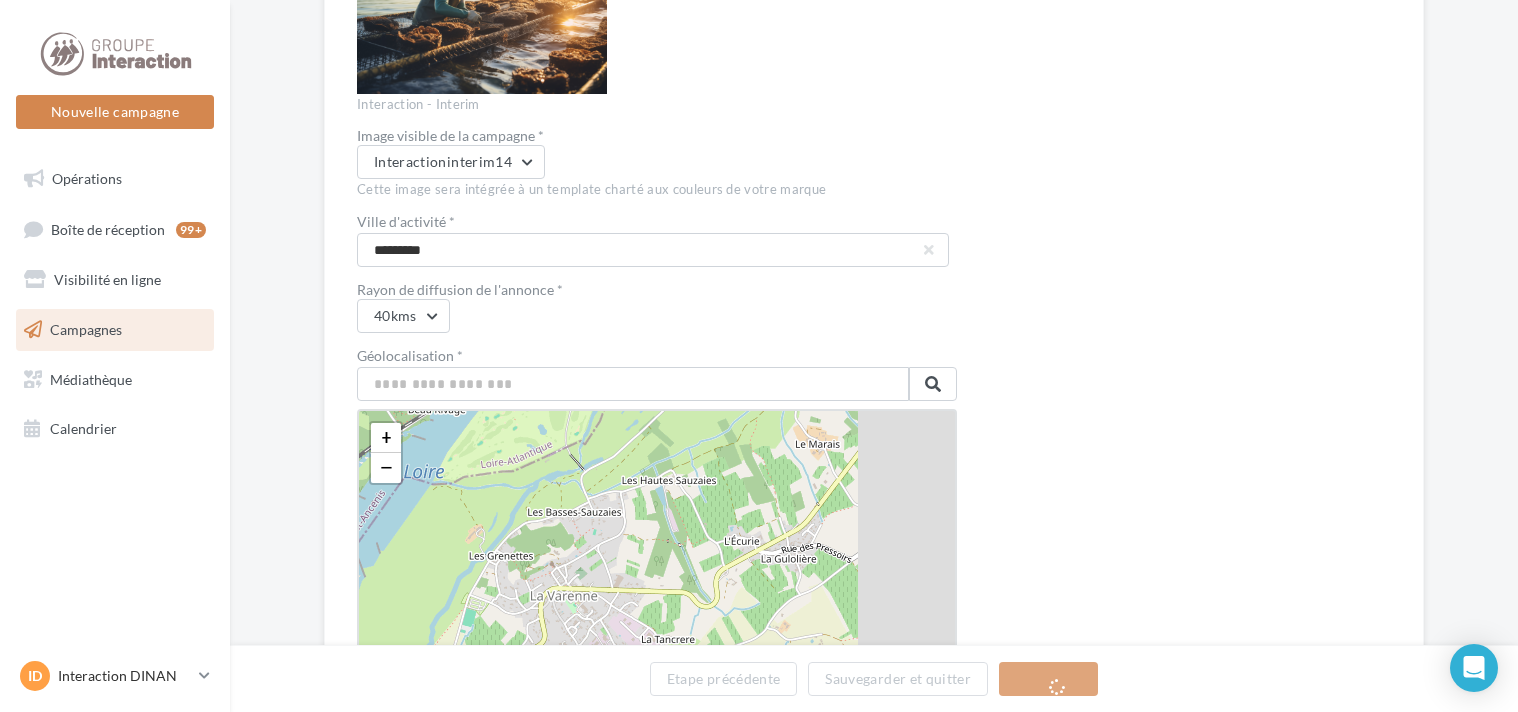 scroll, scrollTop: 2853, scrollLeft: 0, axis: vertical 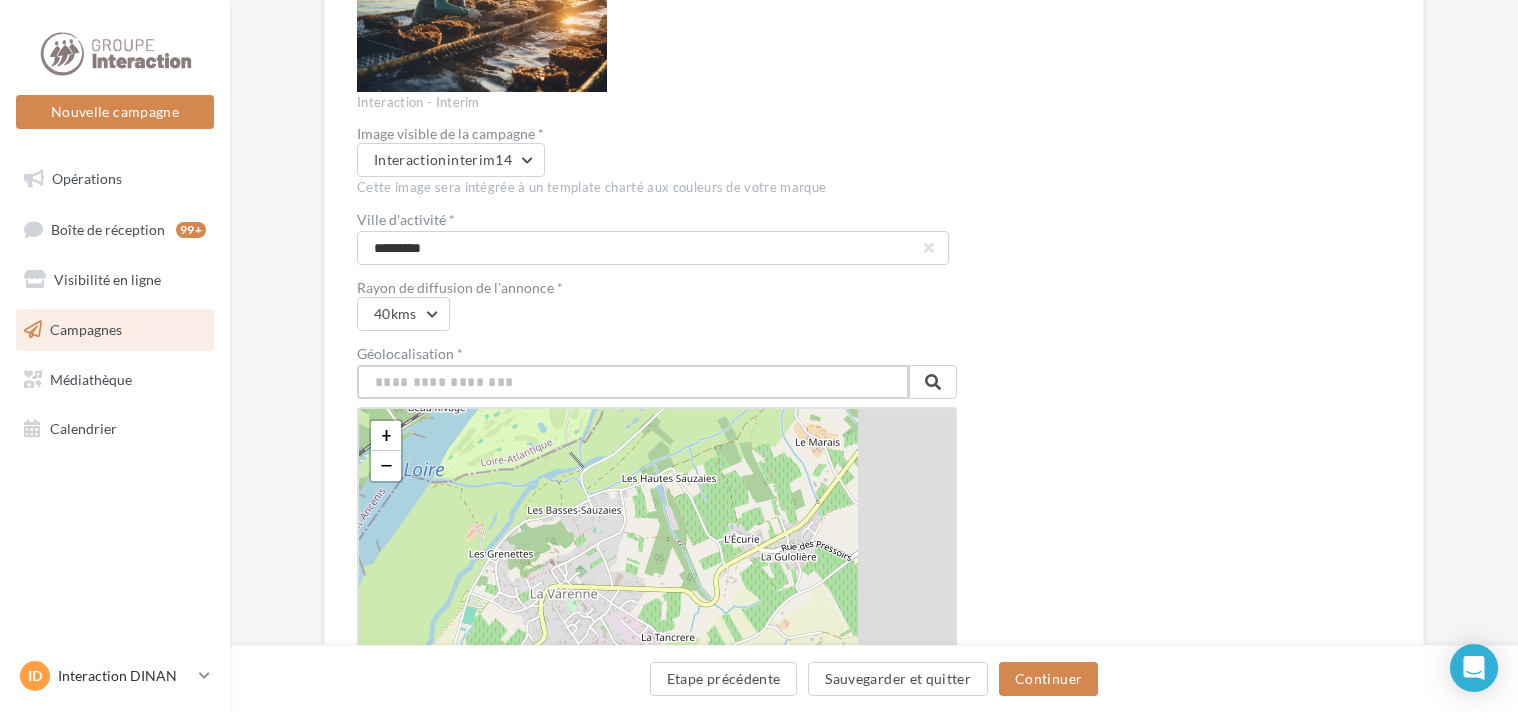 click at bounding box center [633, 382] 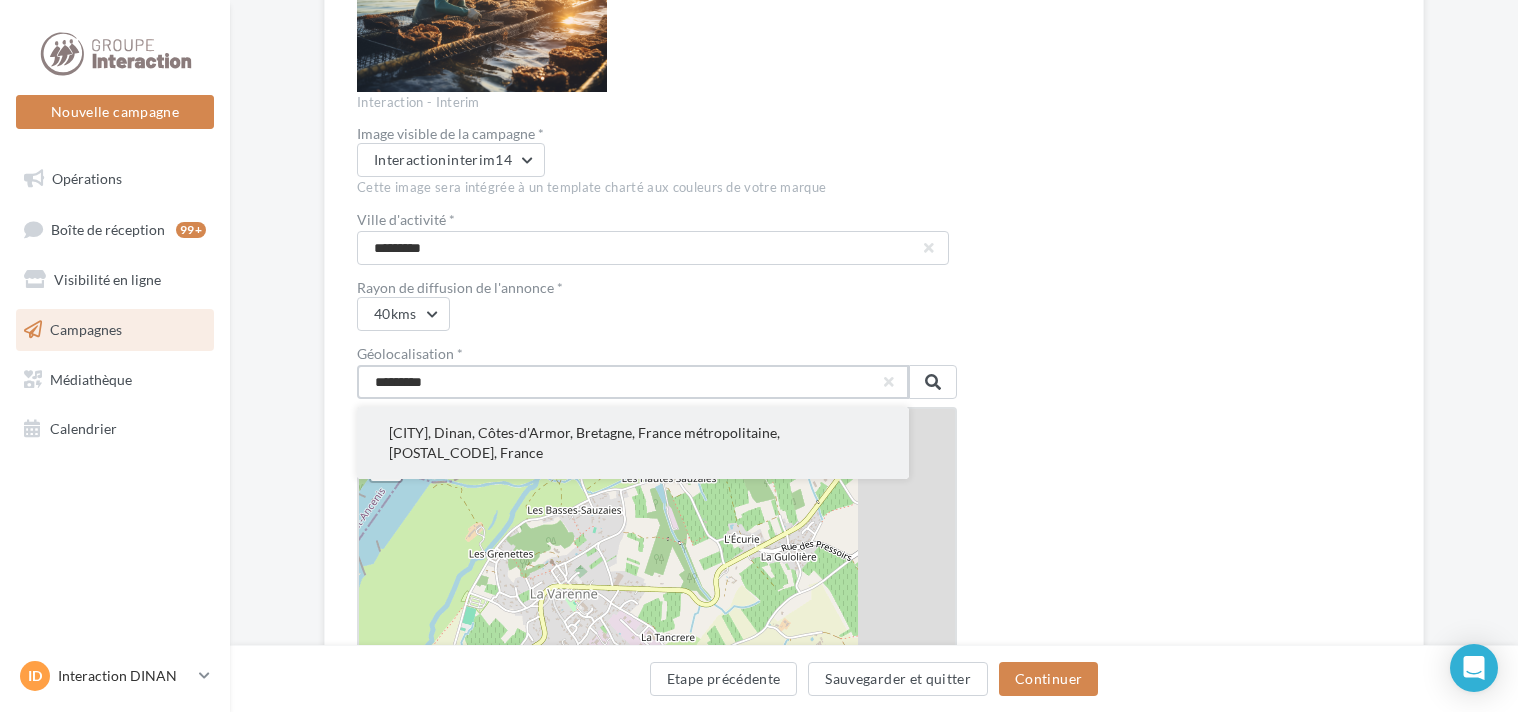 type on "*********" 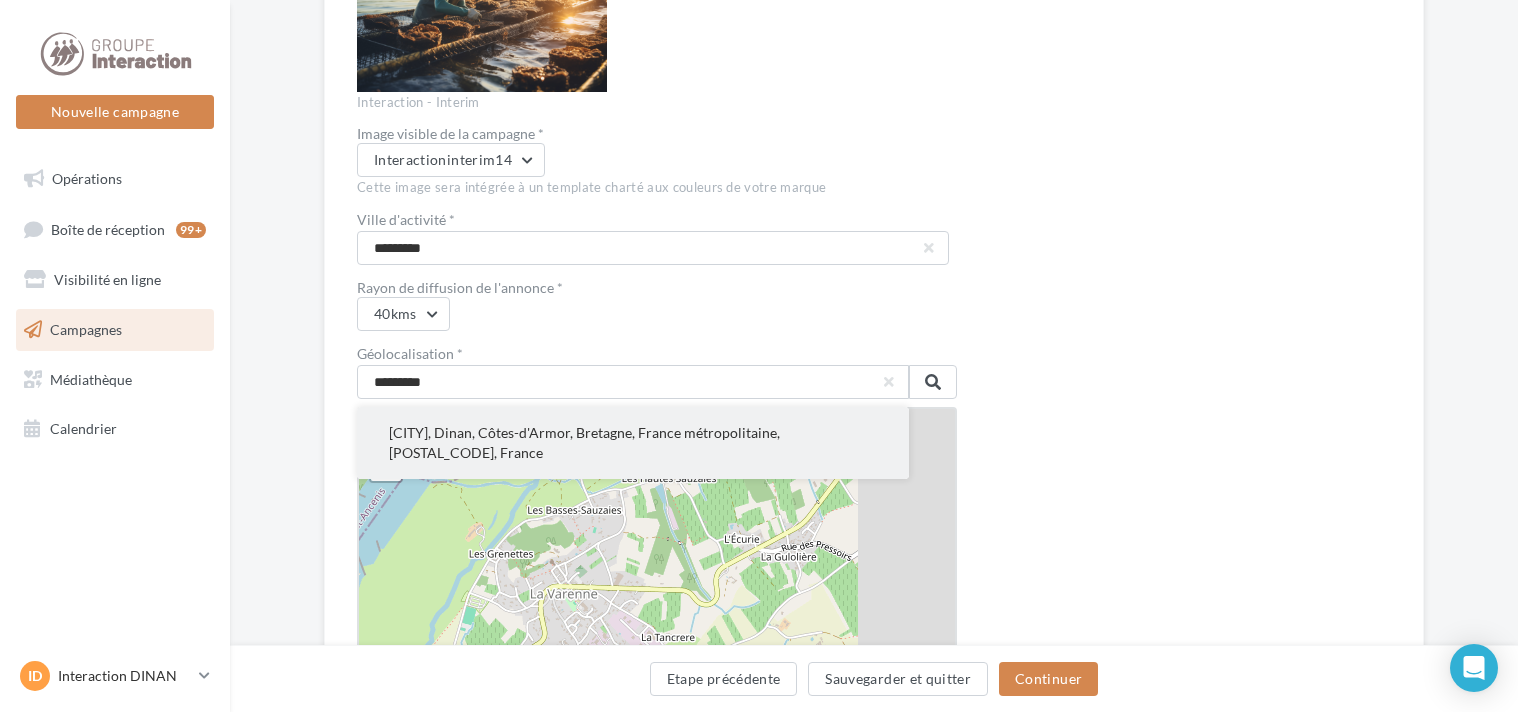 click on "[CITY], Dinan, Côtes-d'Armor, Bretagne, France métropolitaine, [POSTAL_CODE], France" at bounding box center [633, 443] 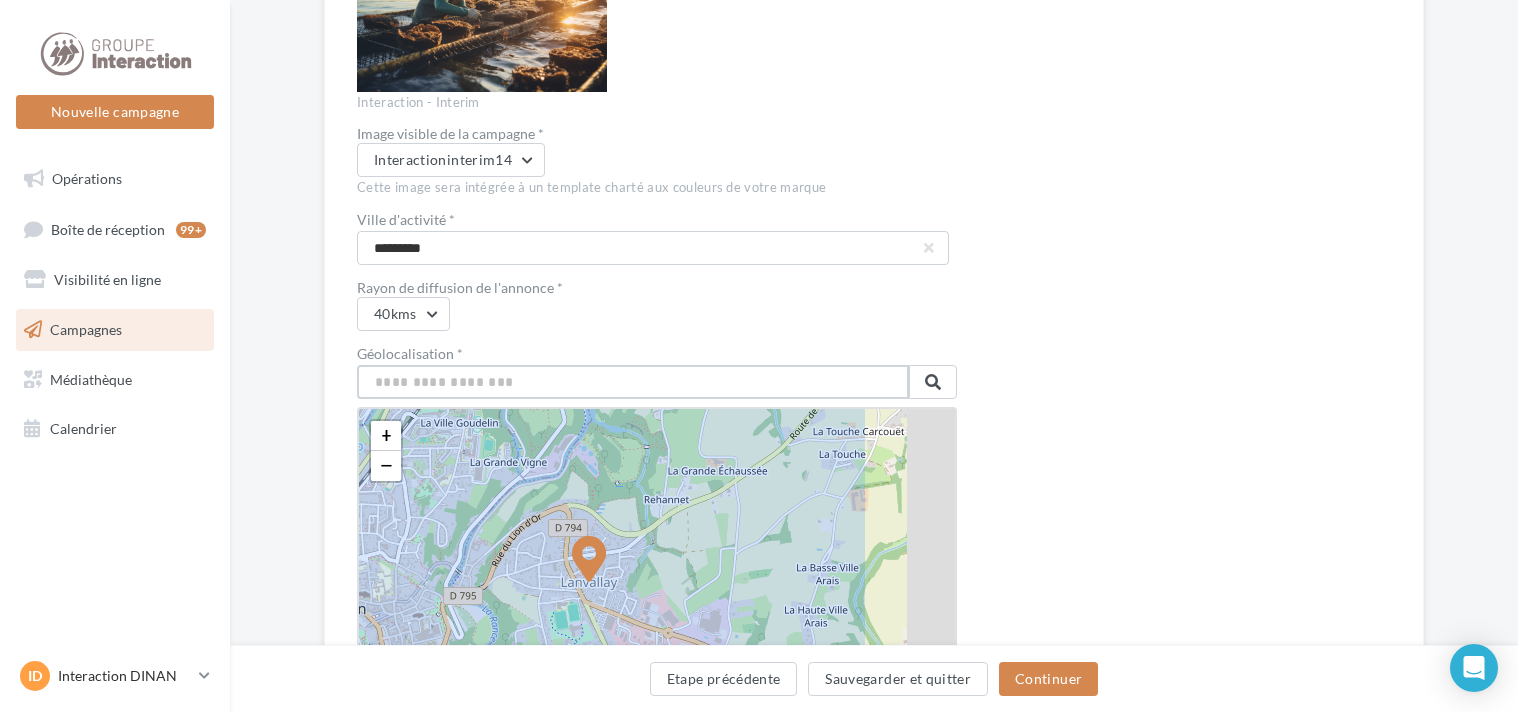 click at bounding box center [633, 382] 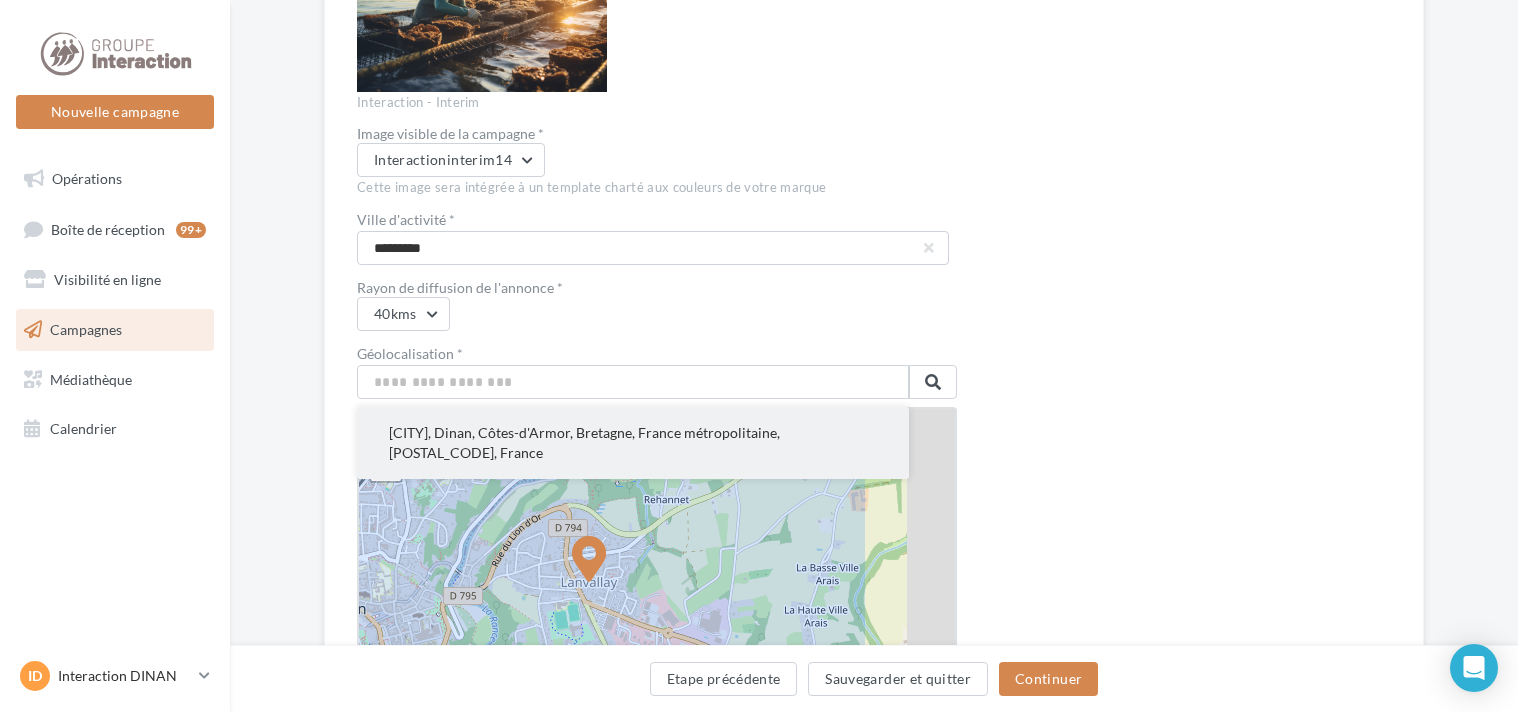 click on "[CITY], Dinan, Côtes-d'Armor, Bretagne, France métropolitaine, [POSTAL_CODE], France" at bounding box center (633, 443) 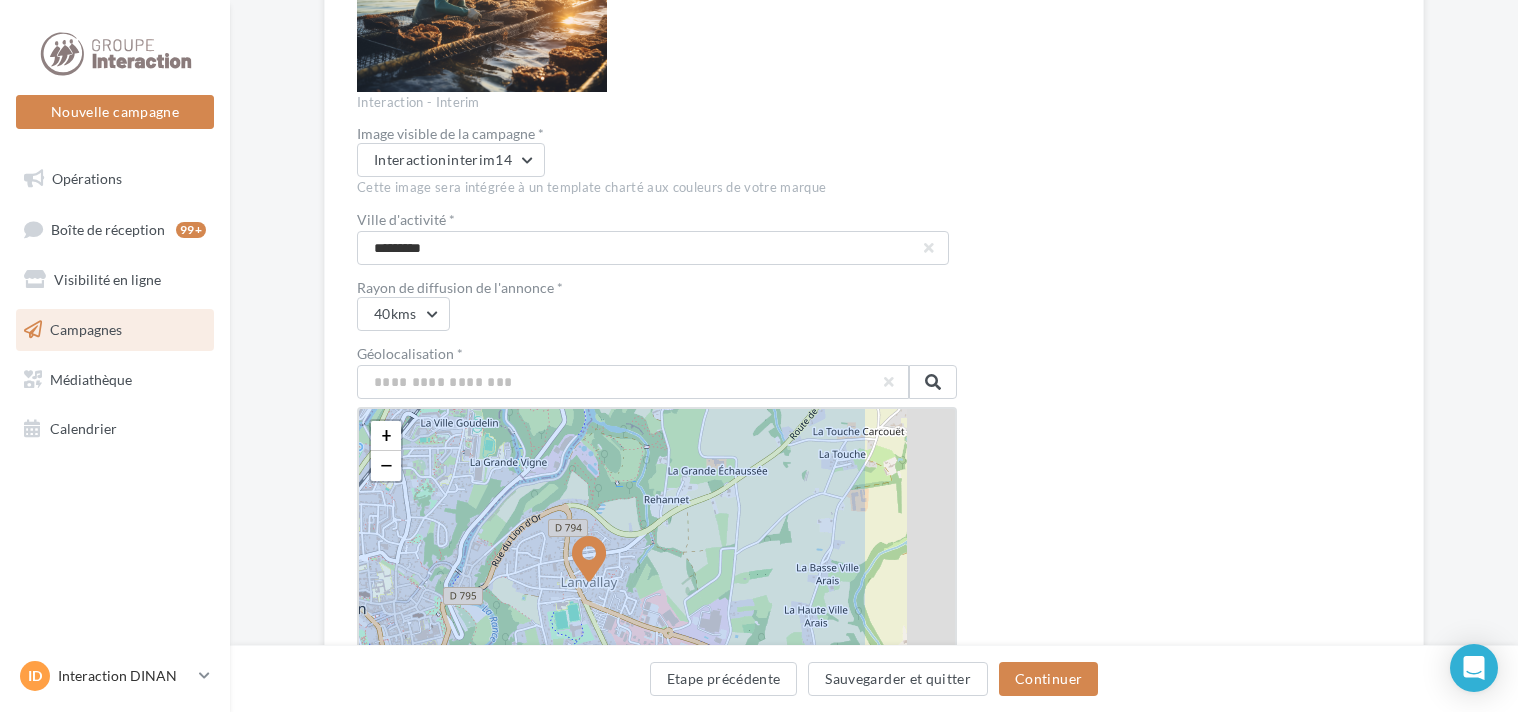 type on "**********" 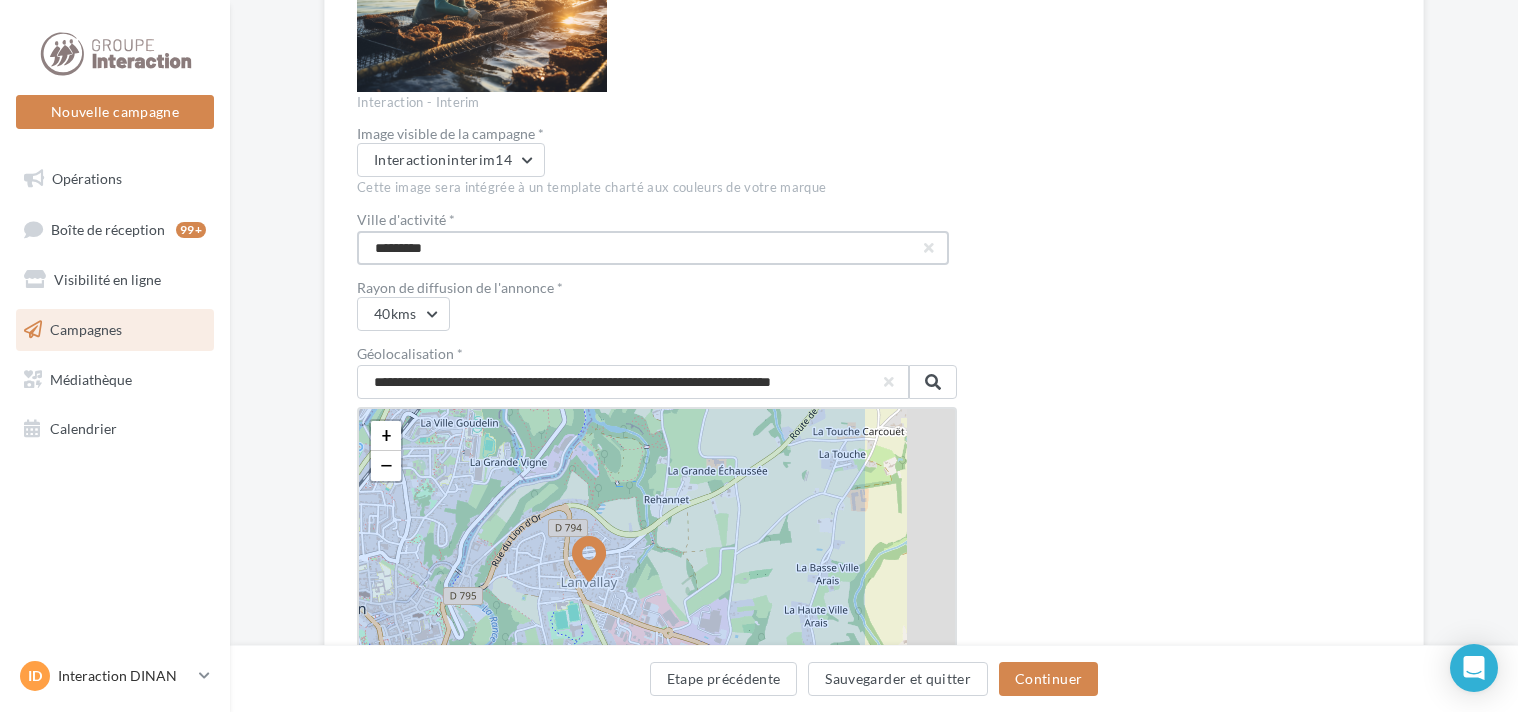drag, startPoint x: 462, startPoint y: 251, endPoint x: 315, endPoint y: 250, distance: 147.0034 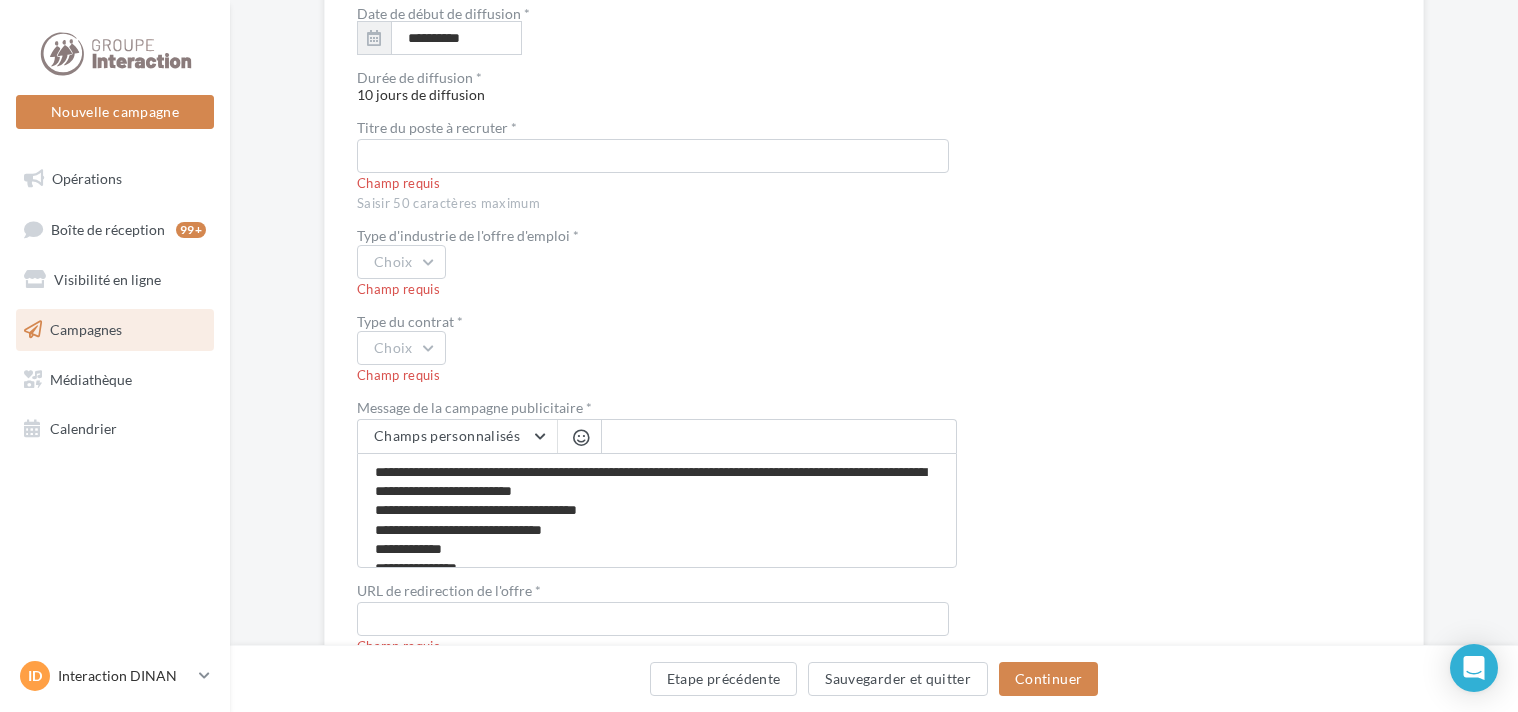 scroll, scrollTop: 3638, scrollLeft: 0, axis: vertical 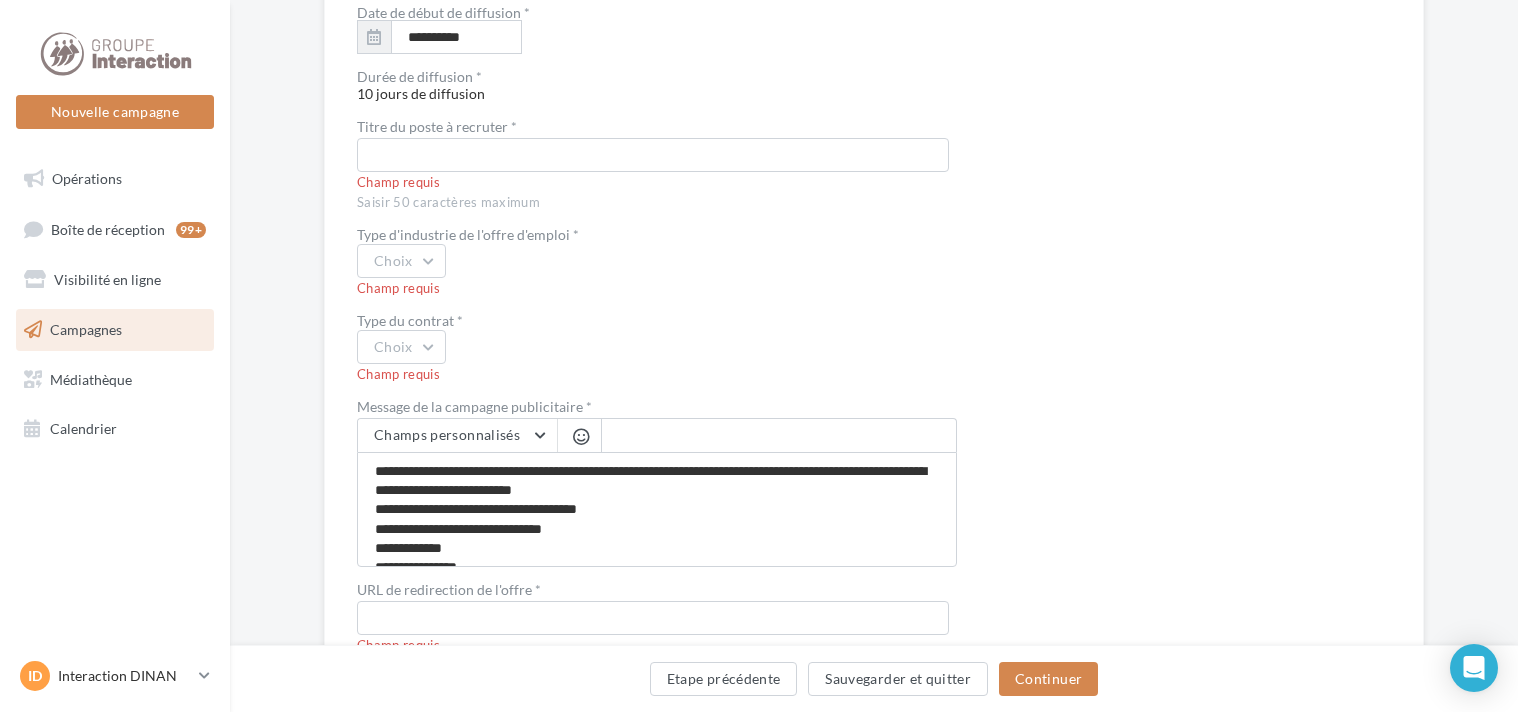 type on "*********" 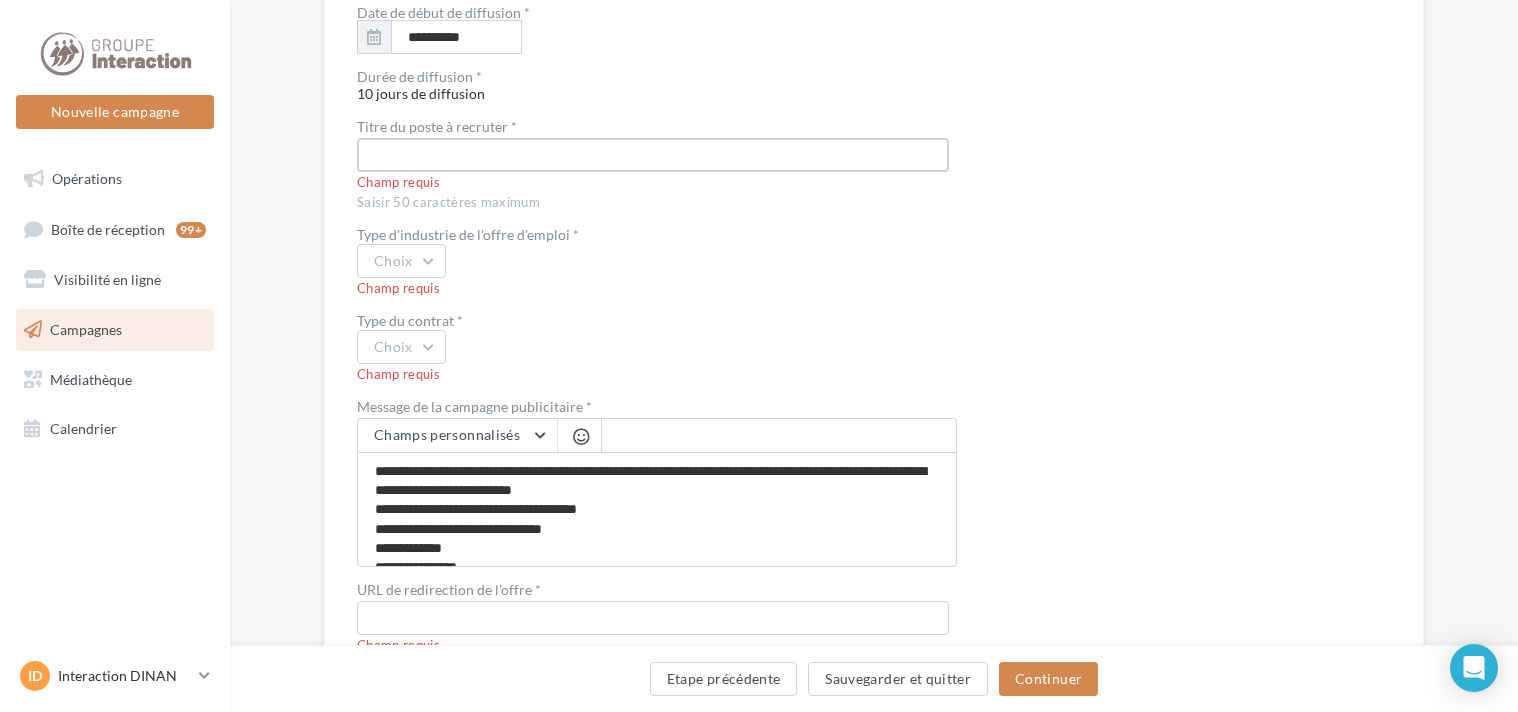 click at bounding box center (653, 155) 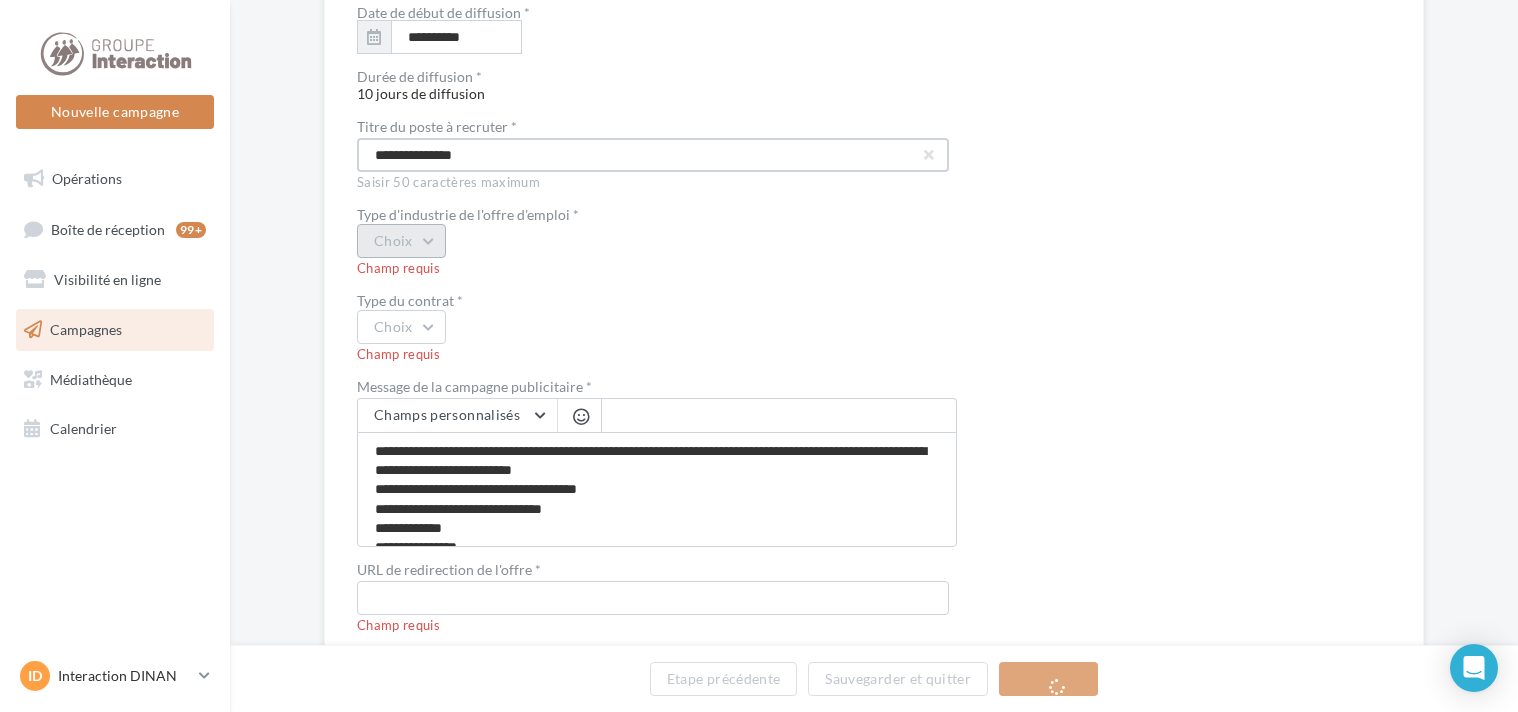 type on "**********" 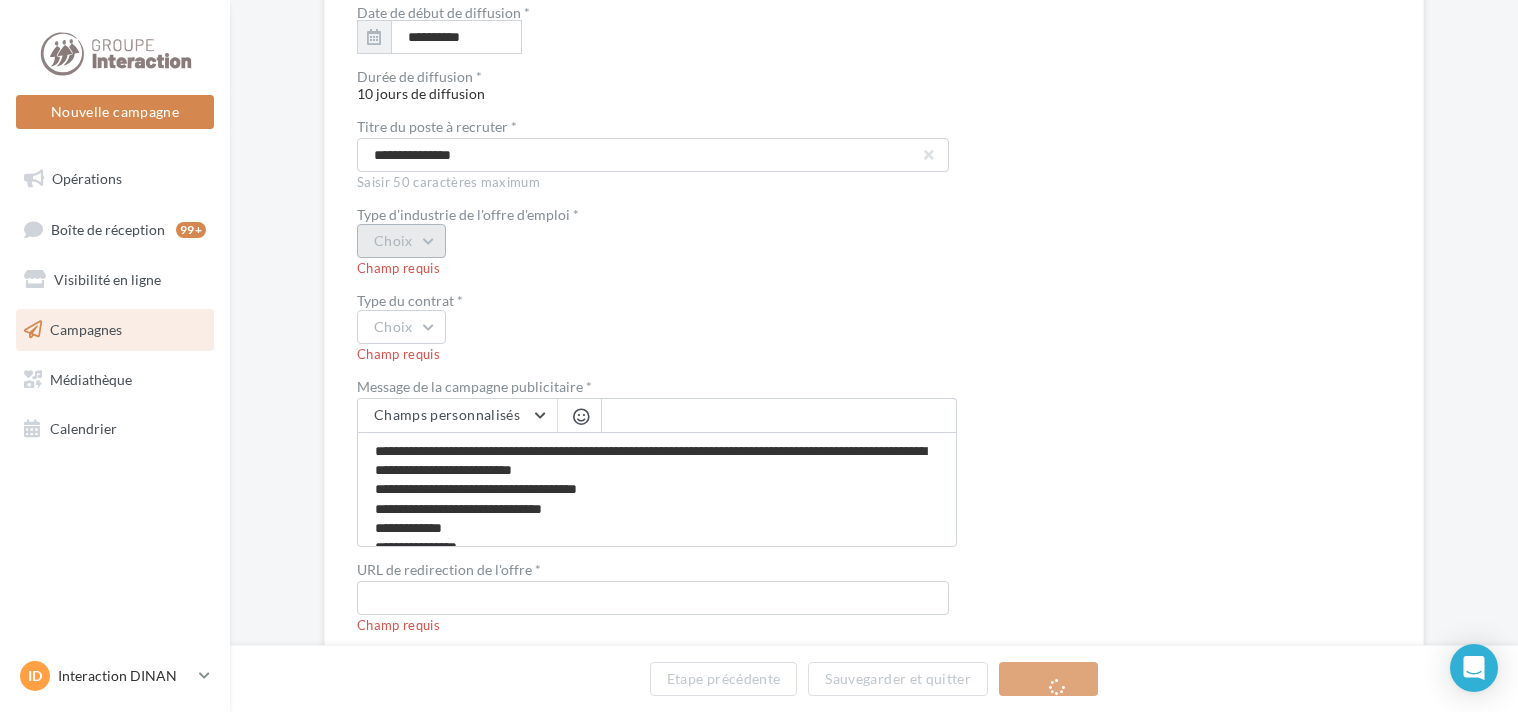 click on "Choix" at bounding box center [401, 241] 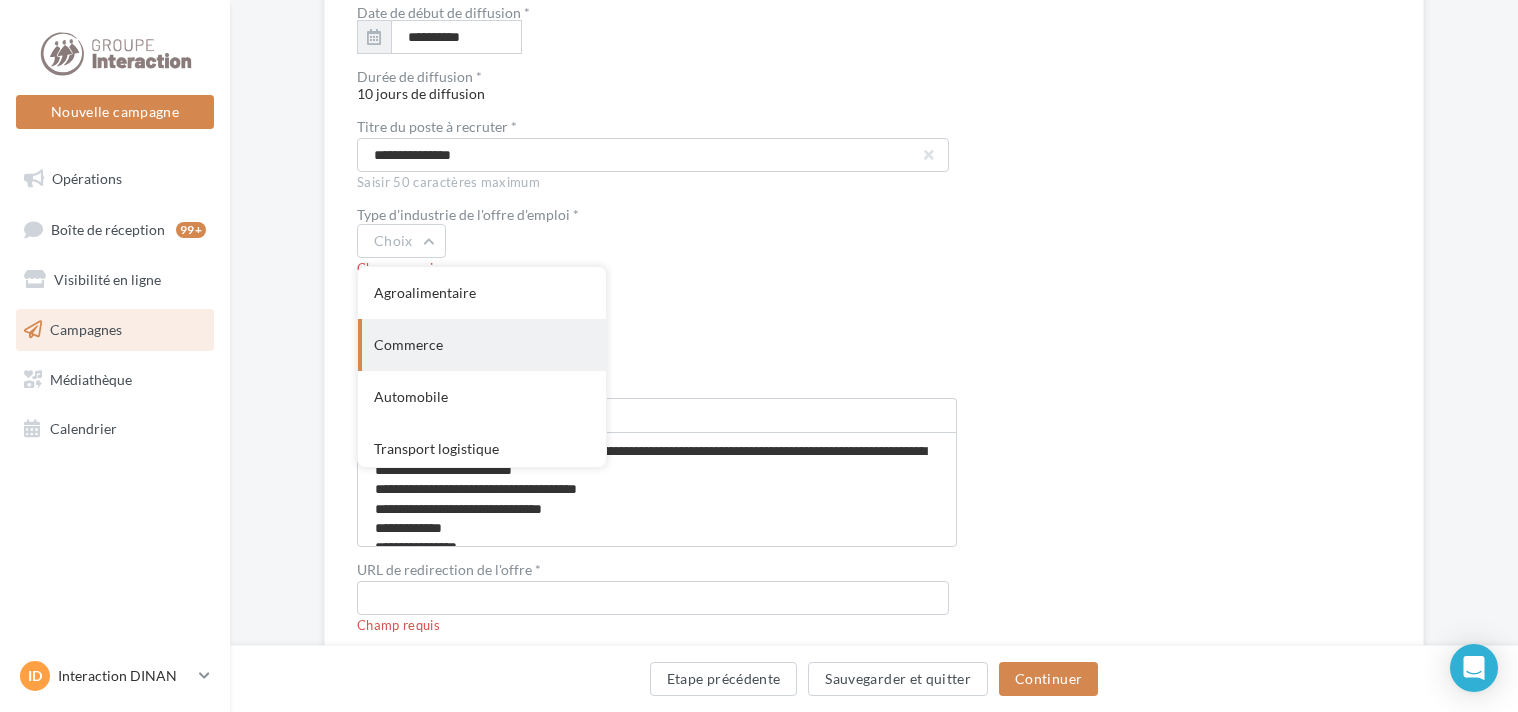 click on "Commerce" at bounding box center [482, 345] 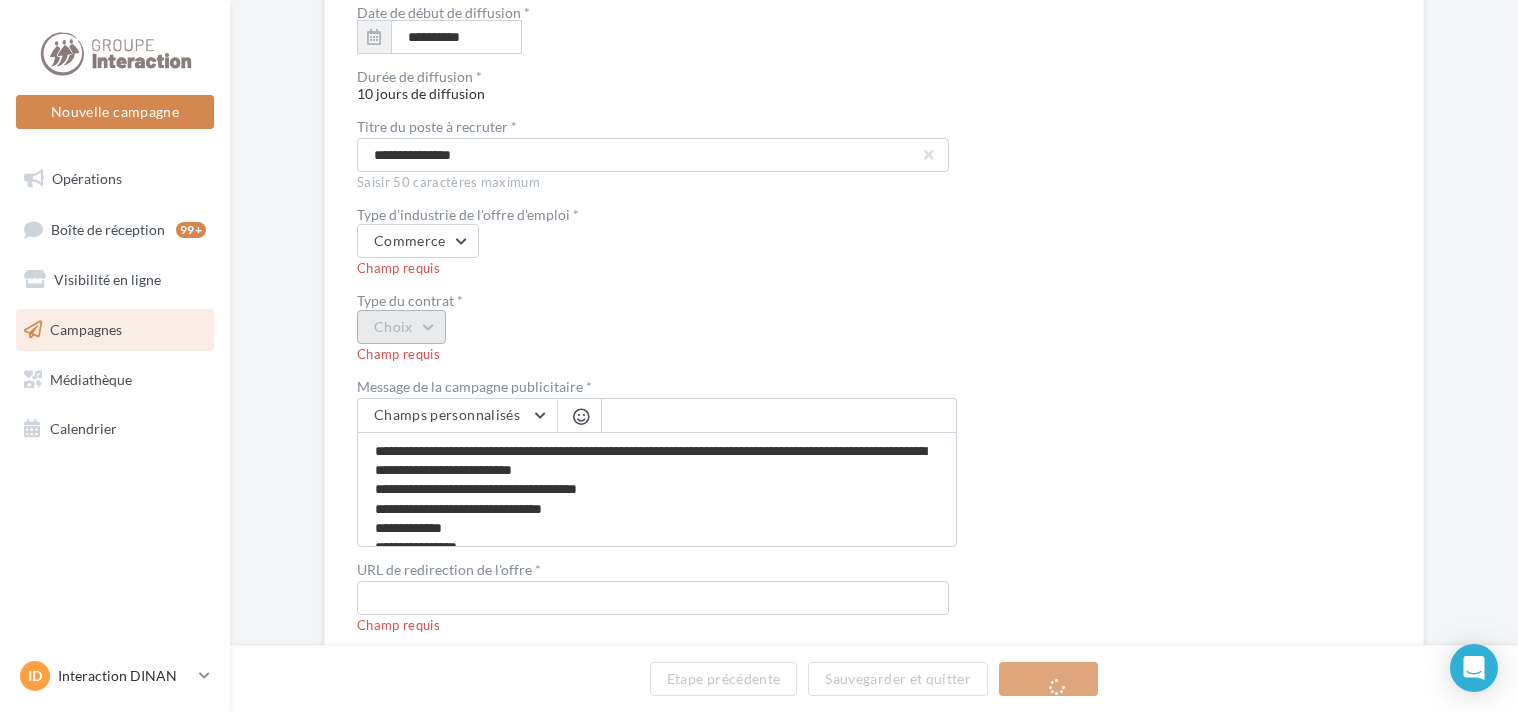 click on "Choix" at bounding box center [401, 327] 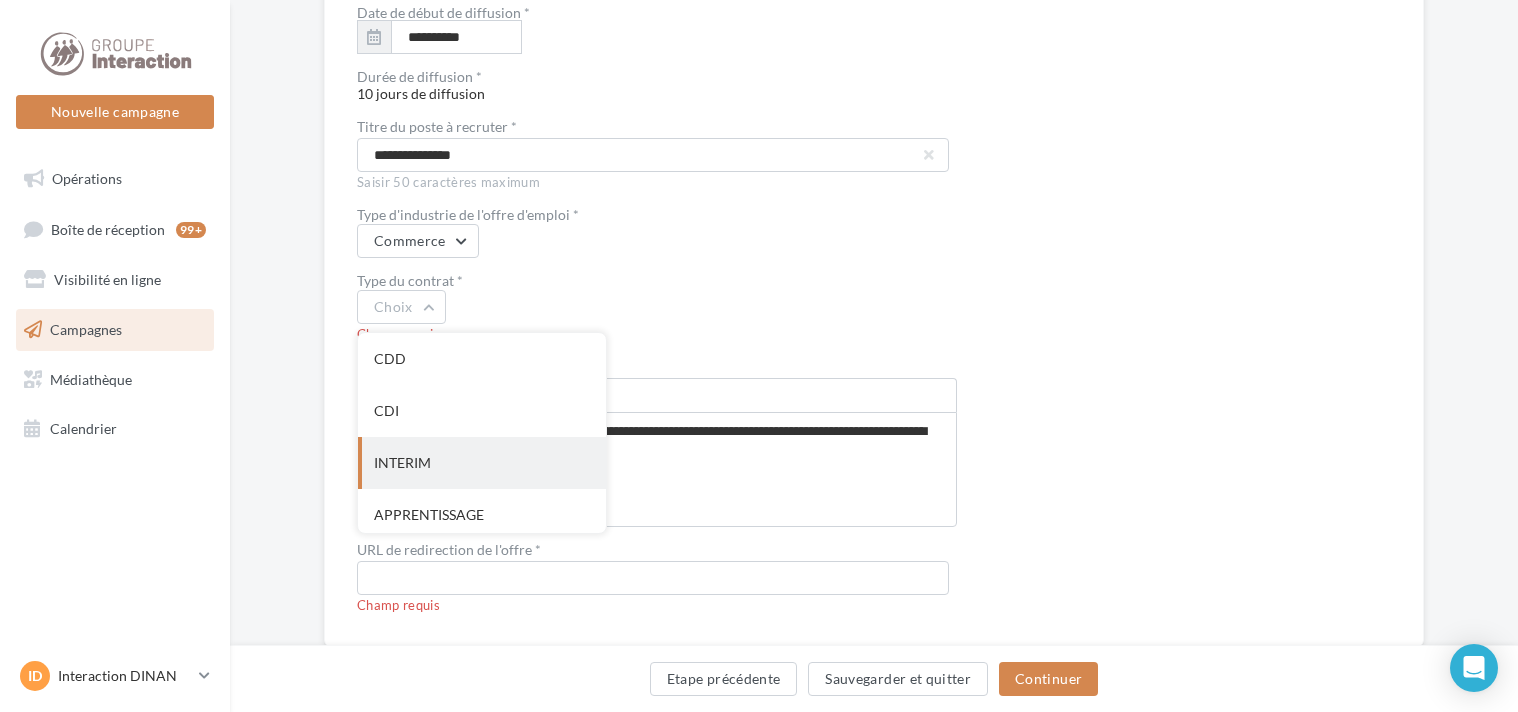 click on "INTERIM" at bounding box center [482, 463] 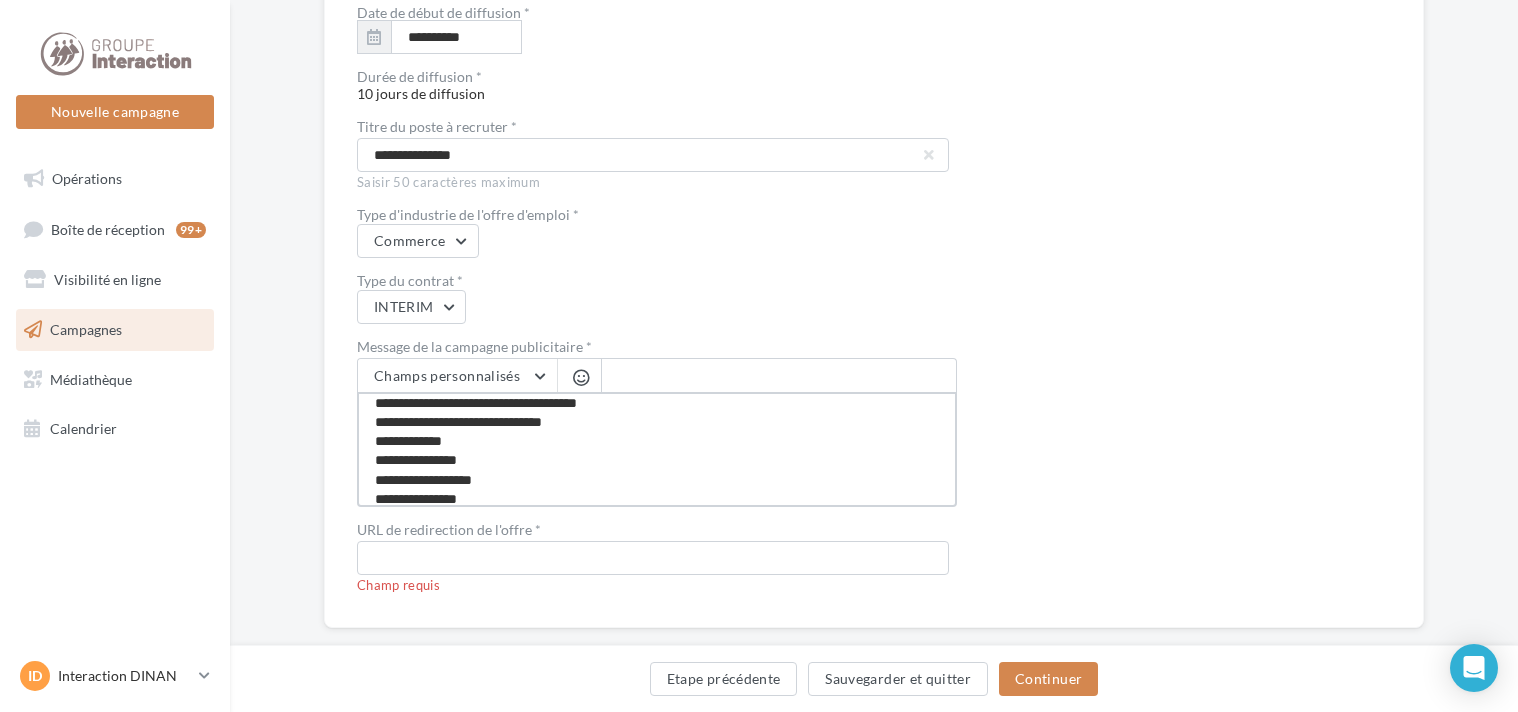 scroll, scrollTop: 98, scrollLeft: 0, axis: vertical 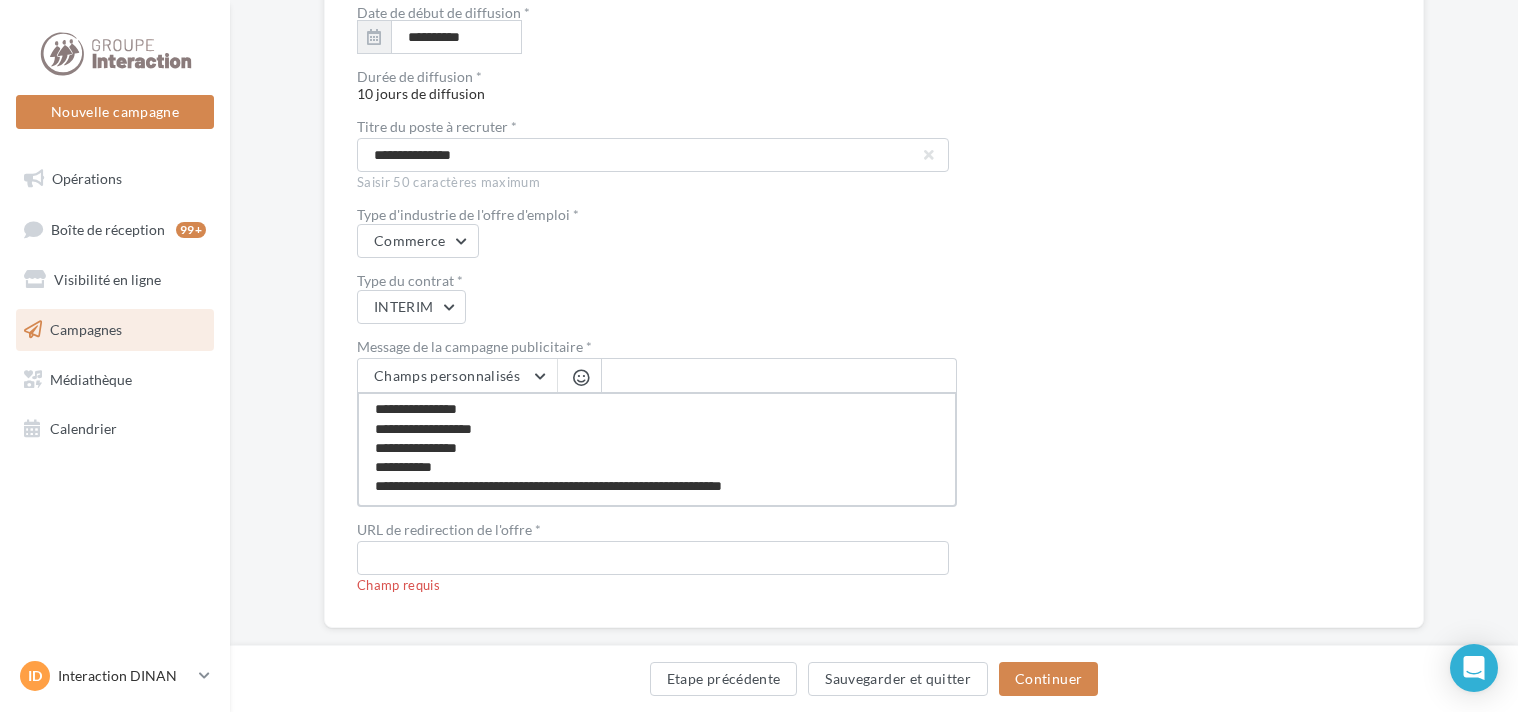 drag, startPoint x: 372, startPoint y: 407, endPoint x: 935, endPoint y: 482, distance: 567.9736 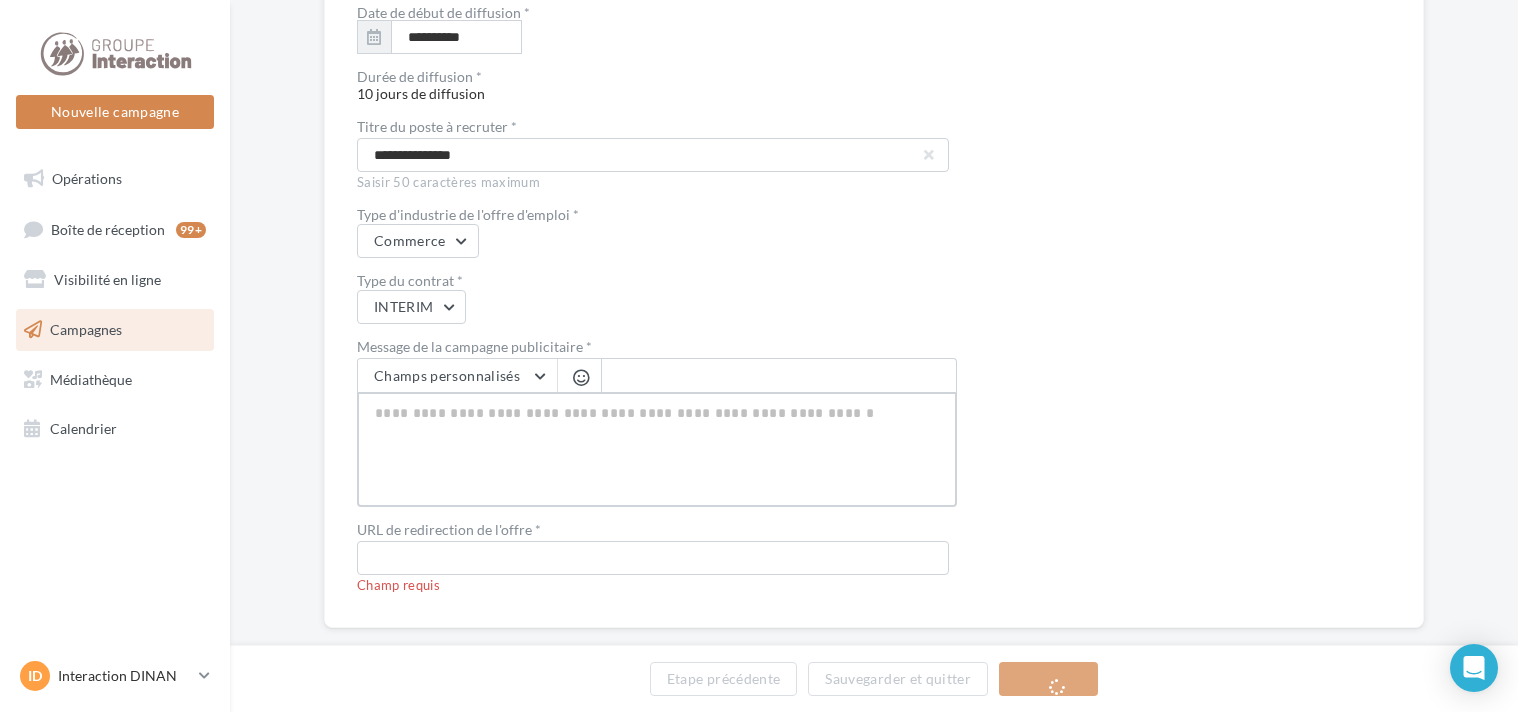 scroll, scrollTop: 0, scrollLeft: 0, axis: both 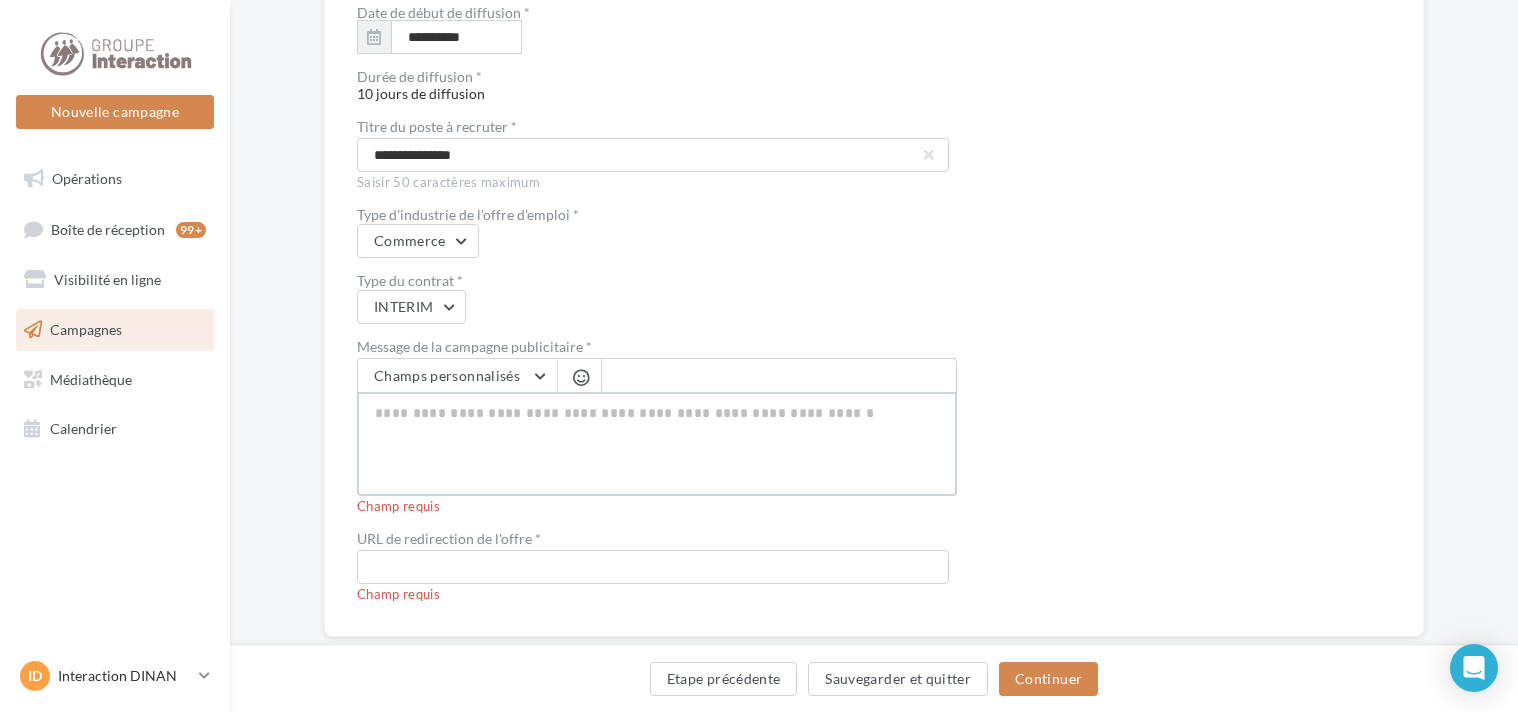 type 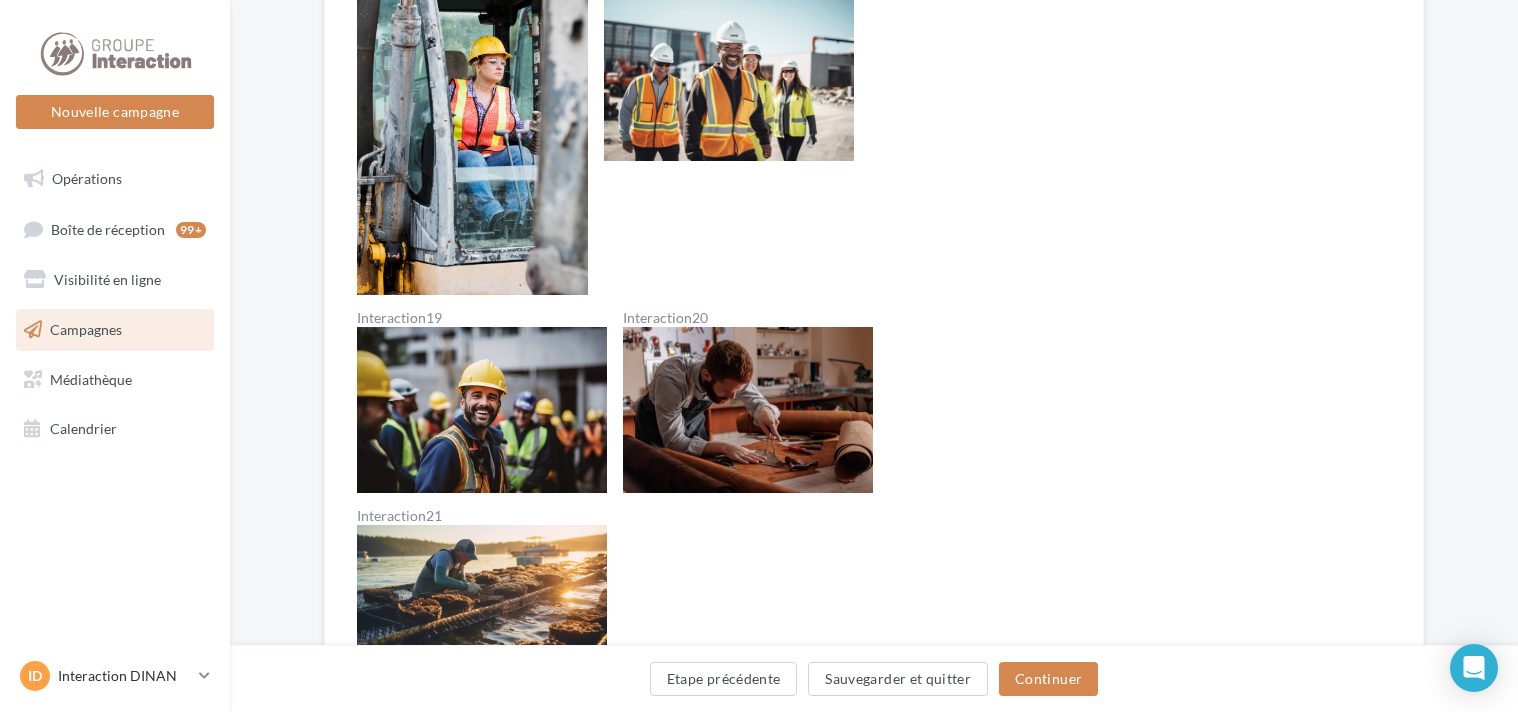 scroll, scrollTop: 1865, scrollLeft: 0, axis: vertical 